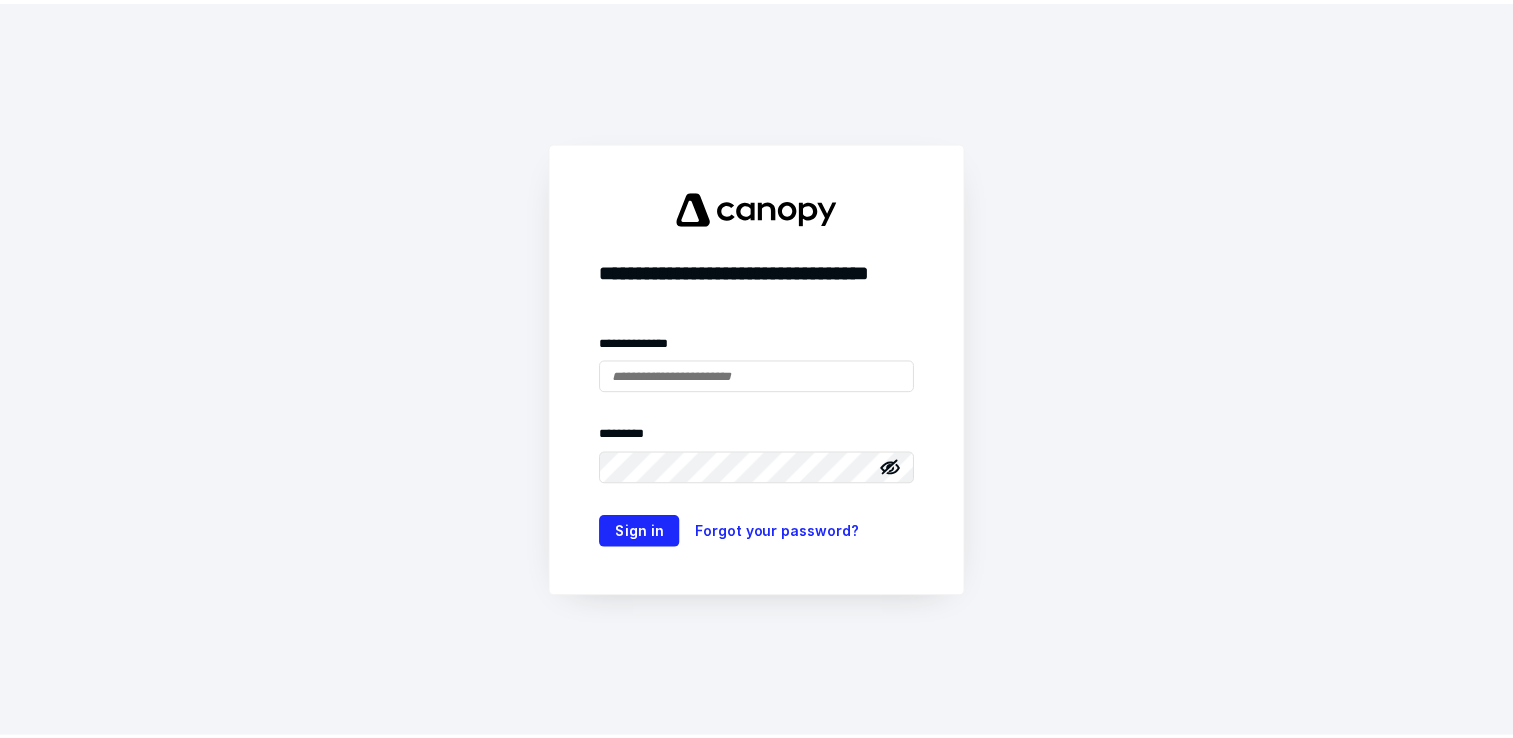 scroll, scrollTop: 0, scrollLeft: 0, axis: both 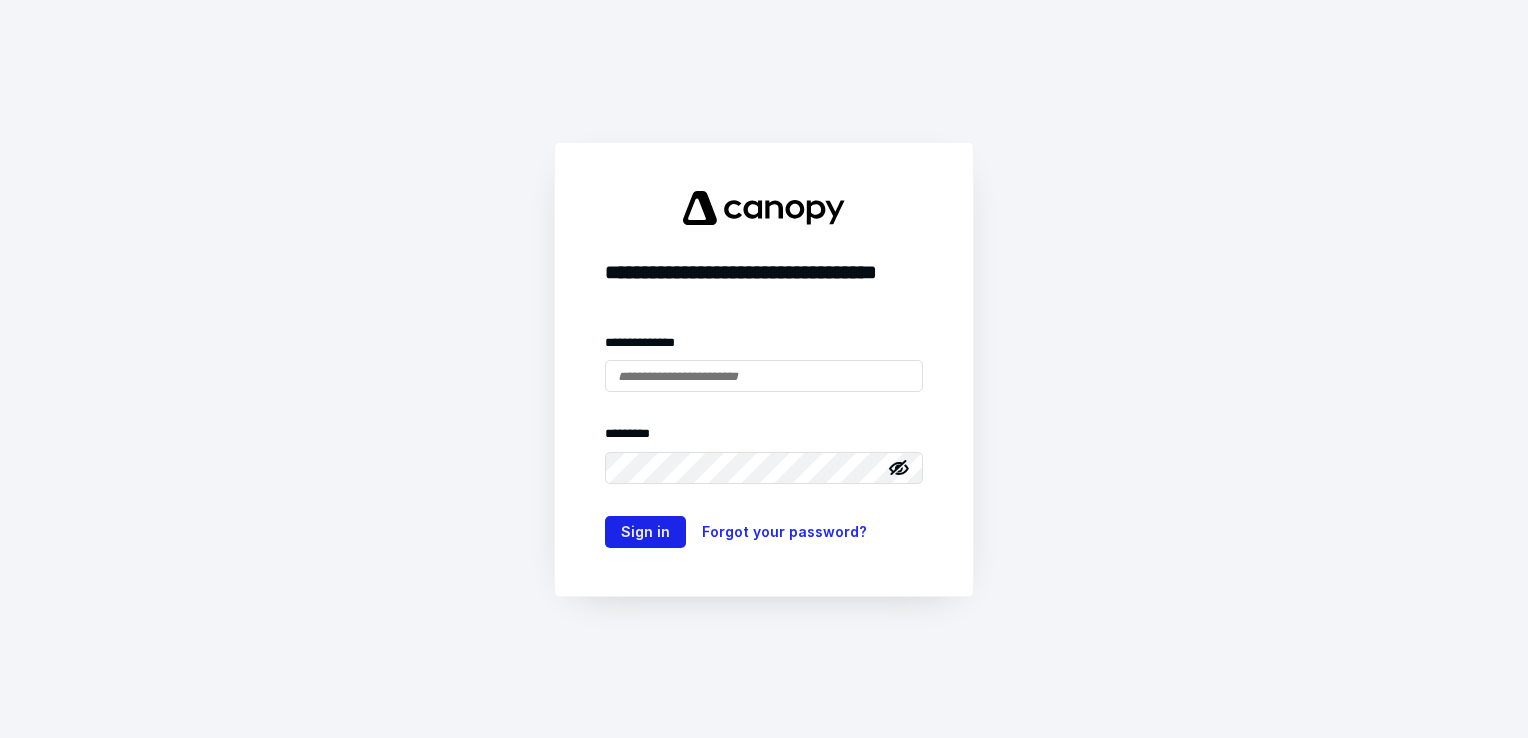 type on "**********" 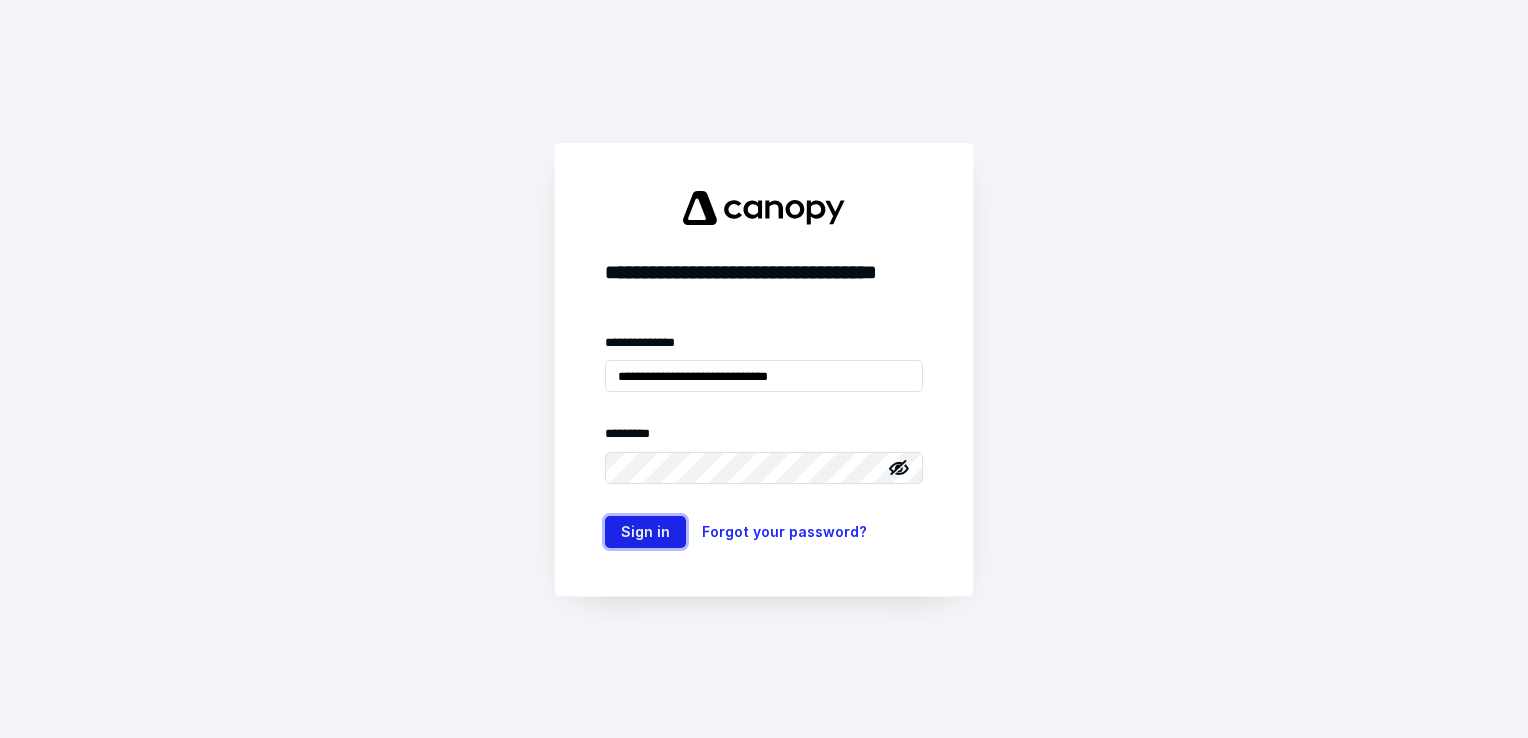 click on "Sign in" at bounding box center [645, 532] 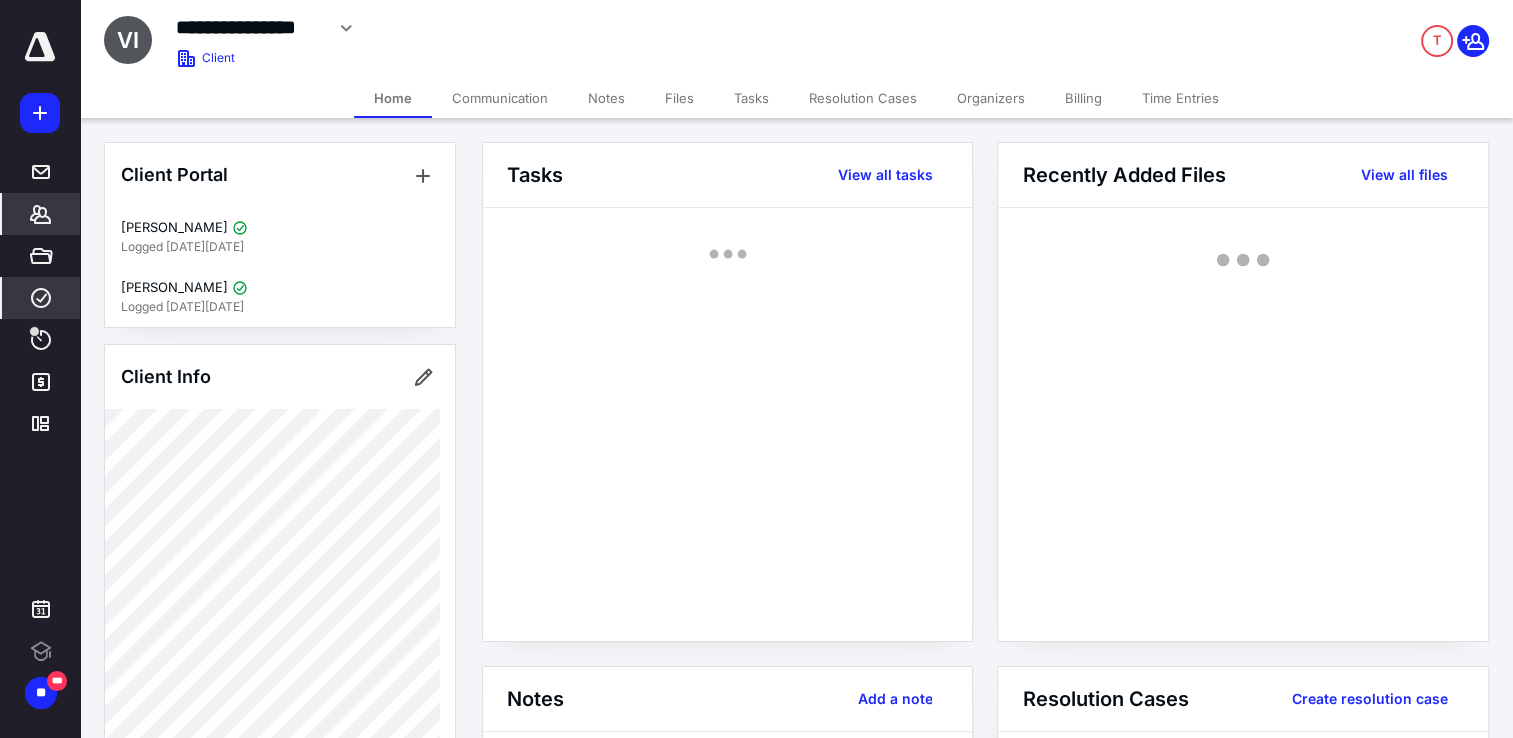 scroll, scrollTop: 0, scrollLeft: 0, axis: both 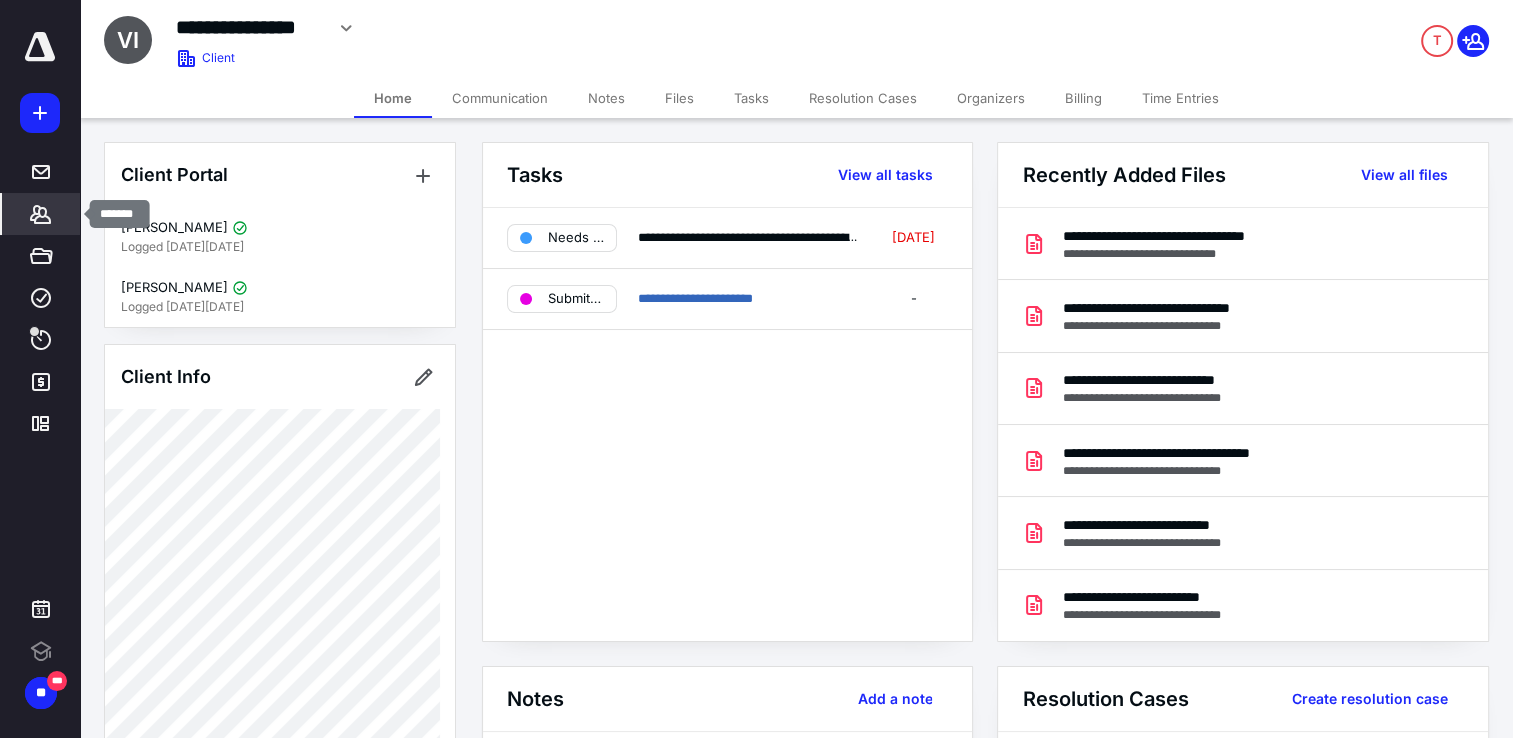 click 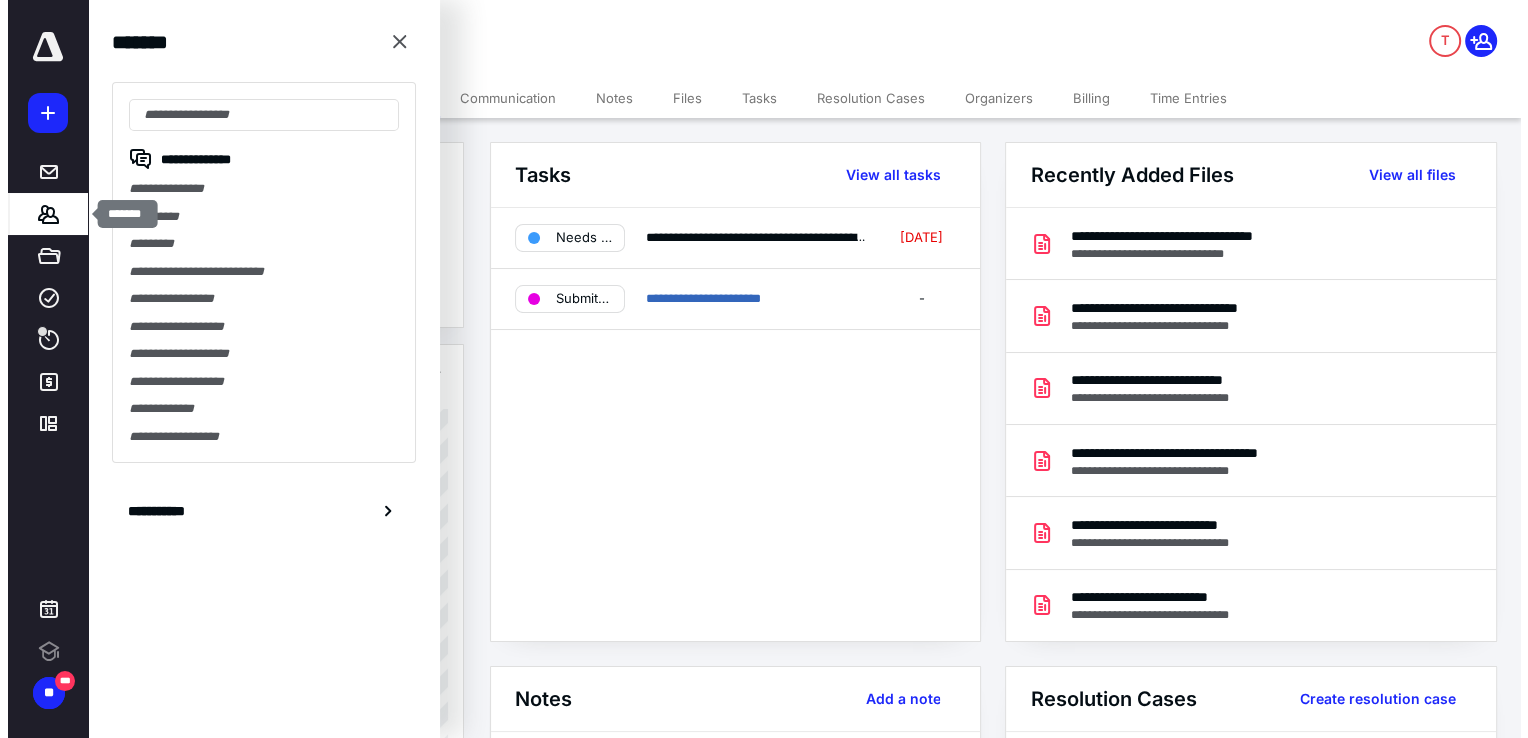 scroll, scrollTop: 0, scrollLeft: 0, axis: both 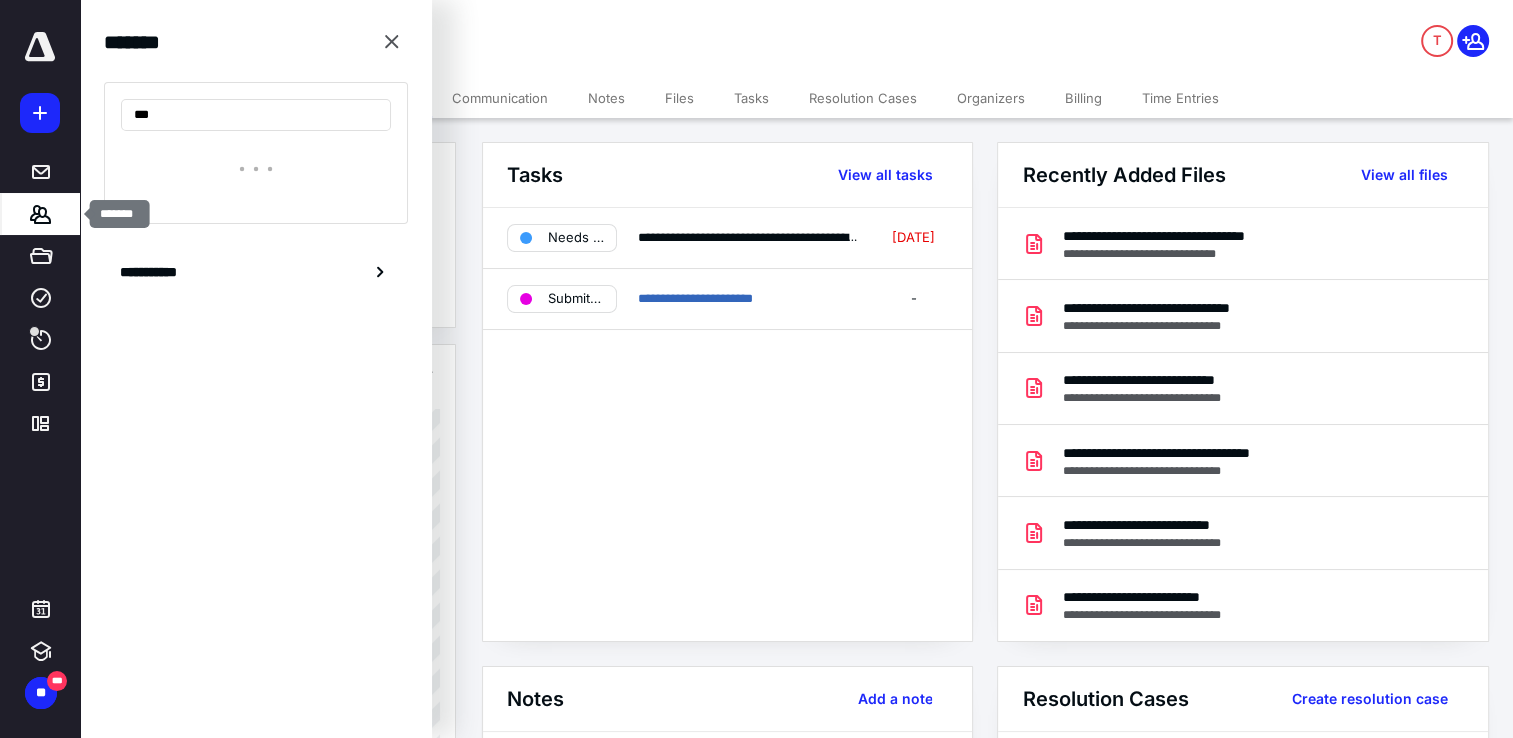 type on "****" 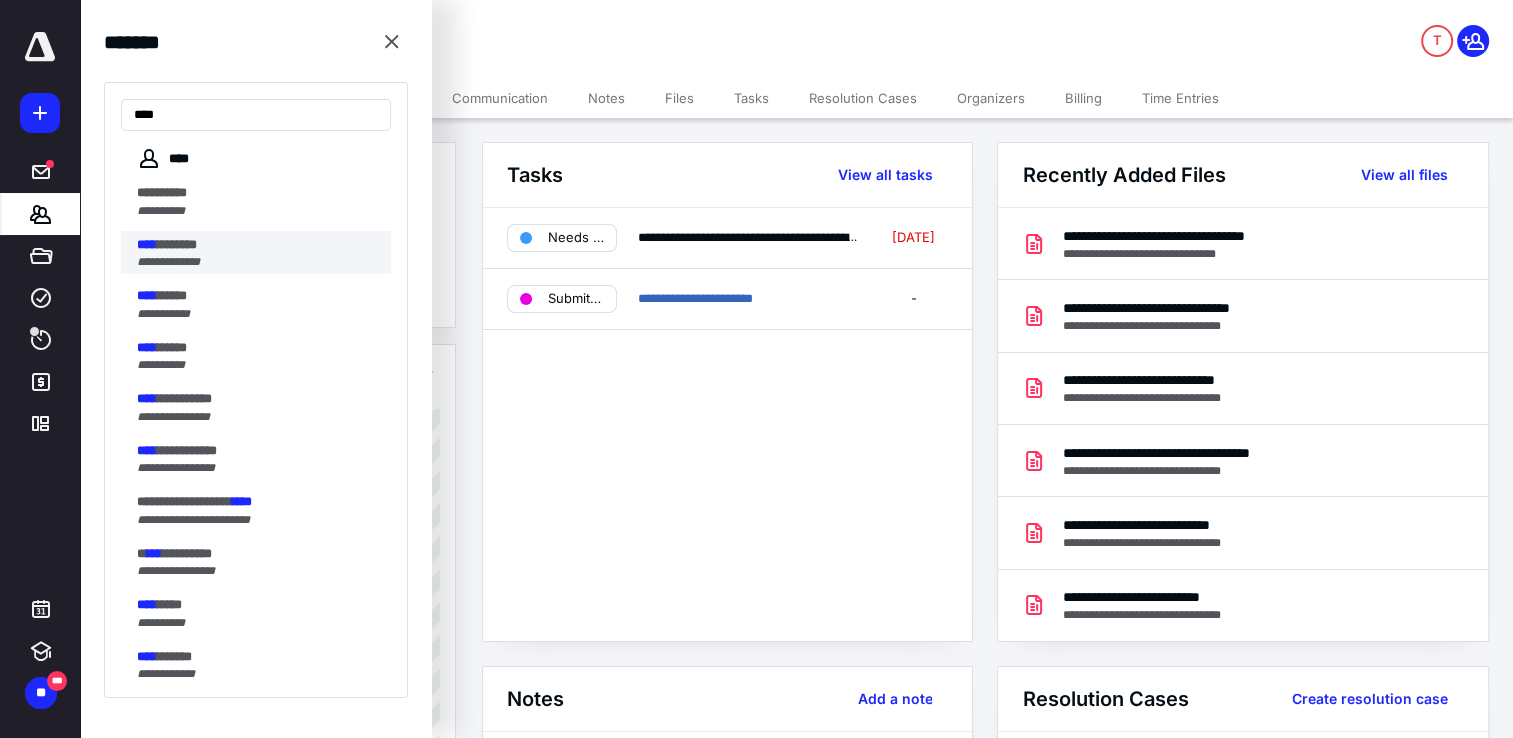 click on "**********" at bounding box center [258, 262] 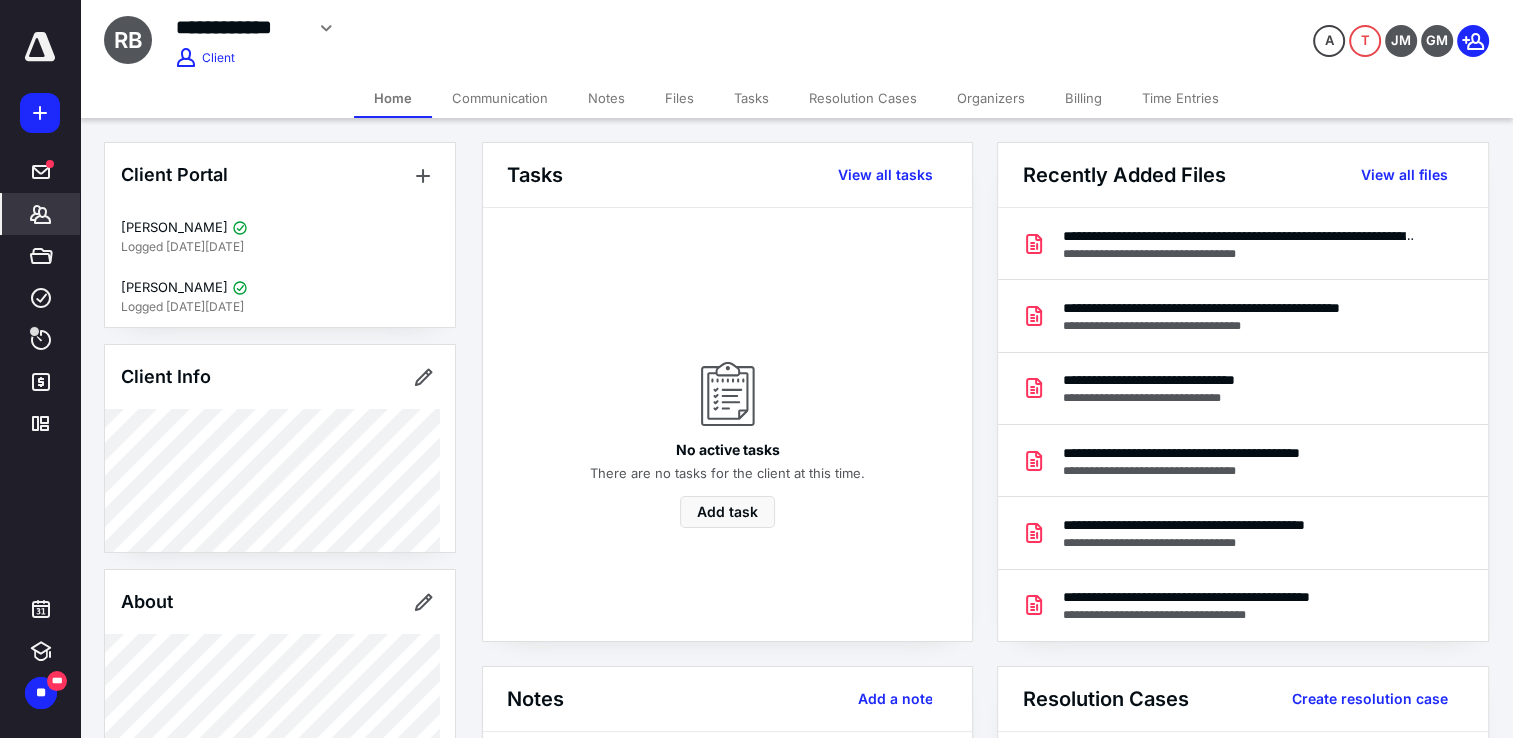 click on "Communication" at bounding box center [500, 98] 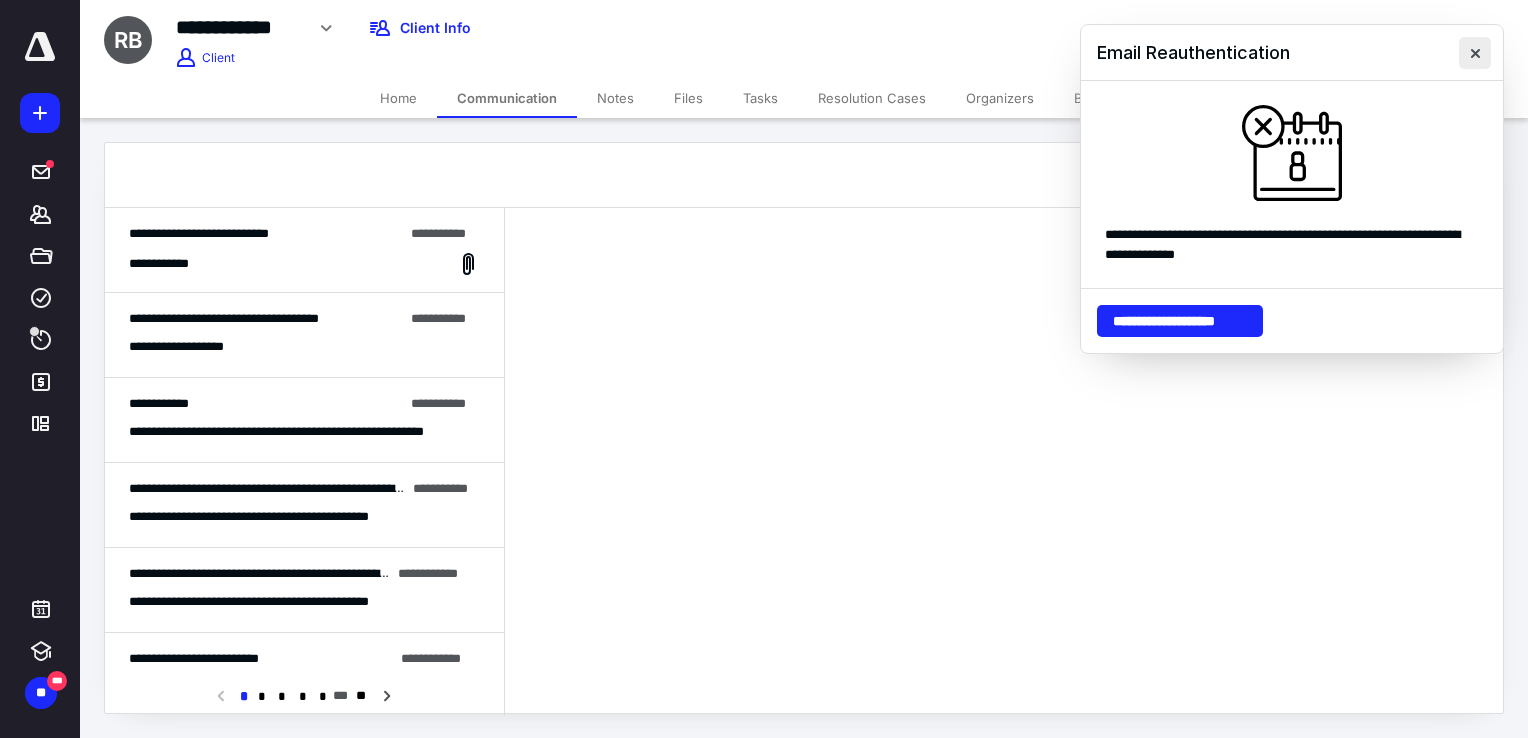 click at bounding box center [1475, 53] 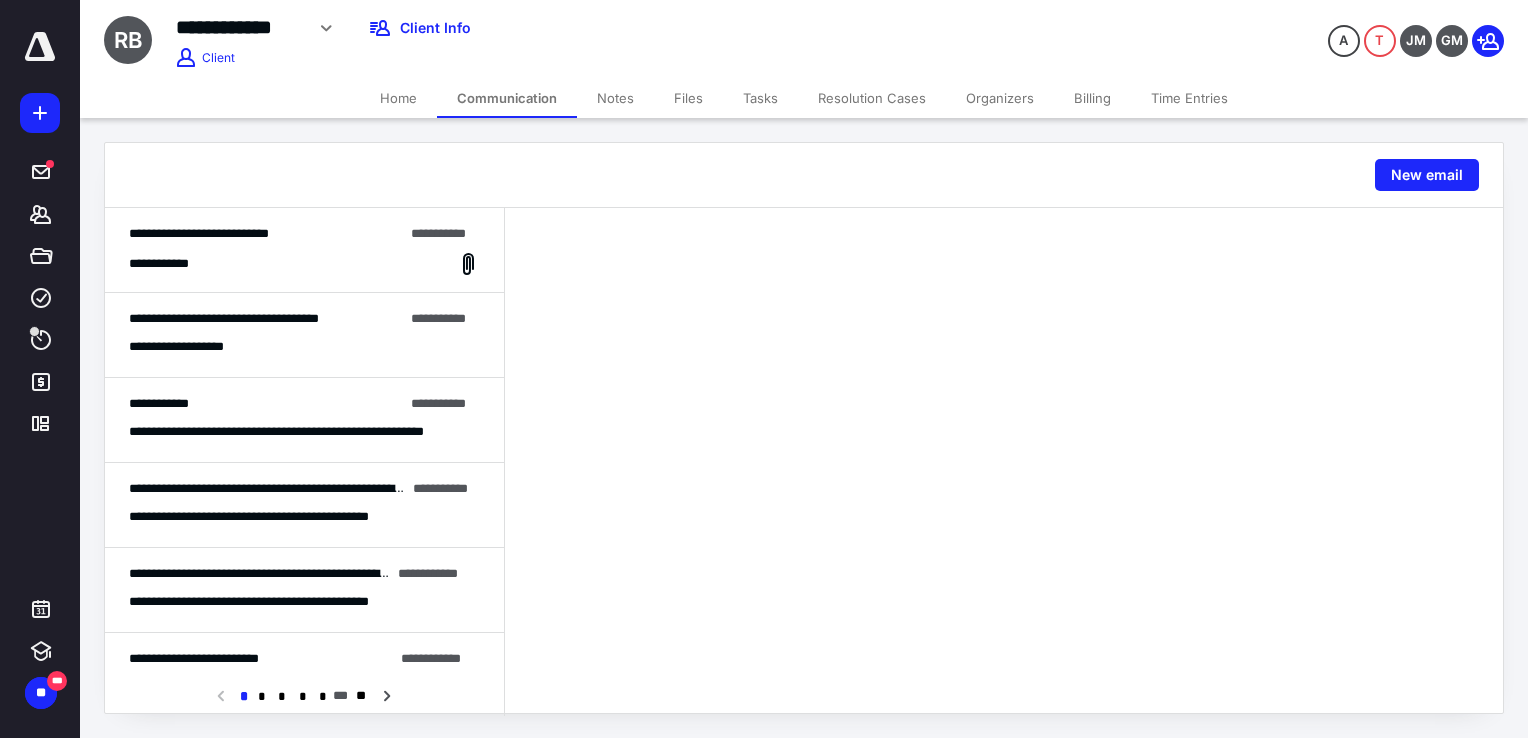 click on "**********" at bounding box center (304, 264) 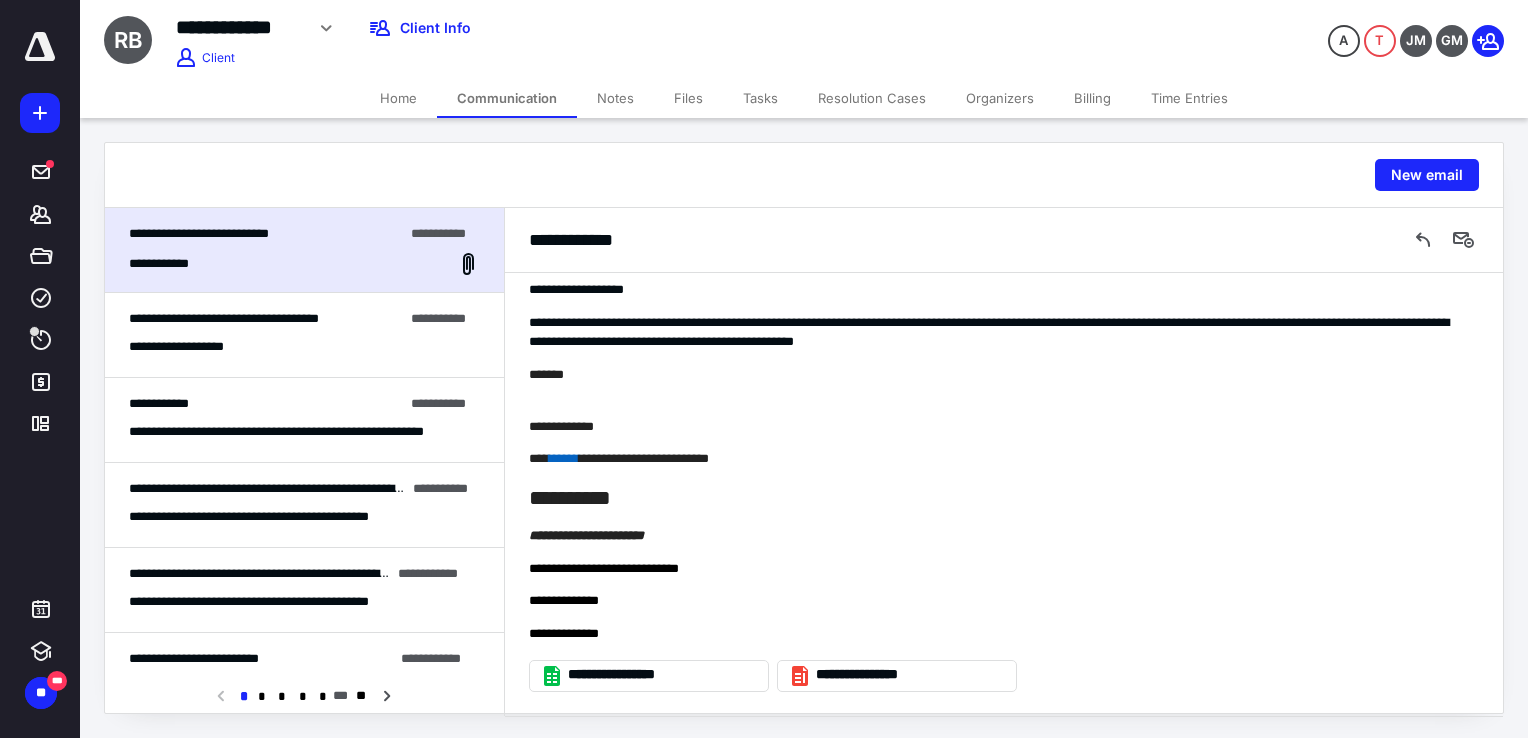 scroll, scrollTop: 0, scrollLeft: 0, axis: both 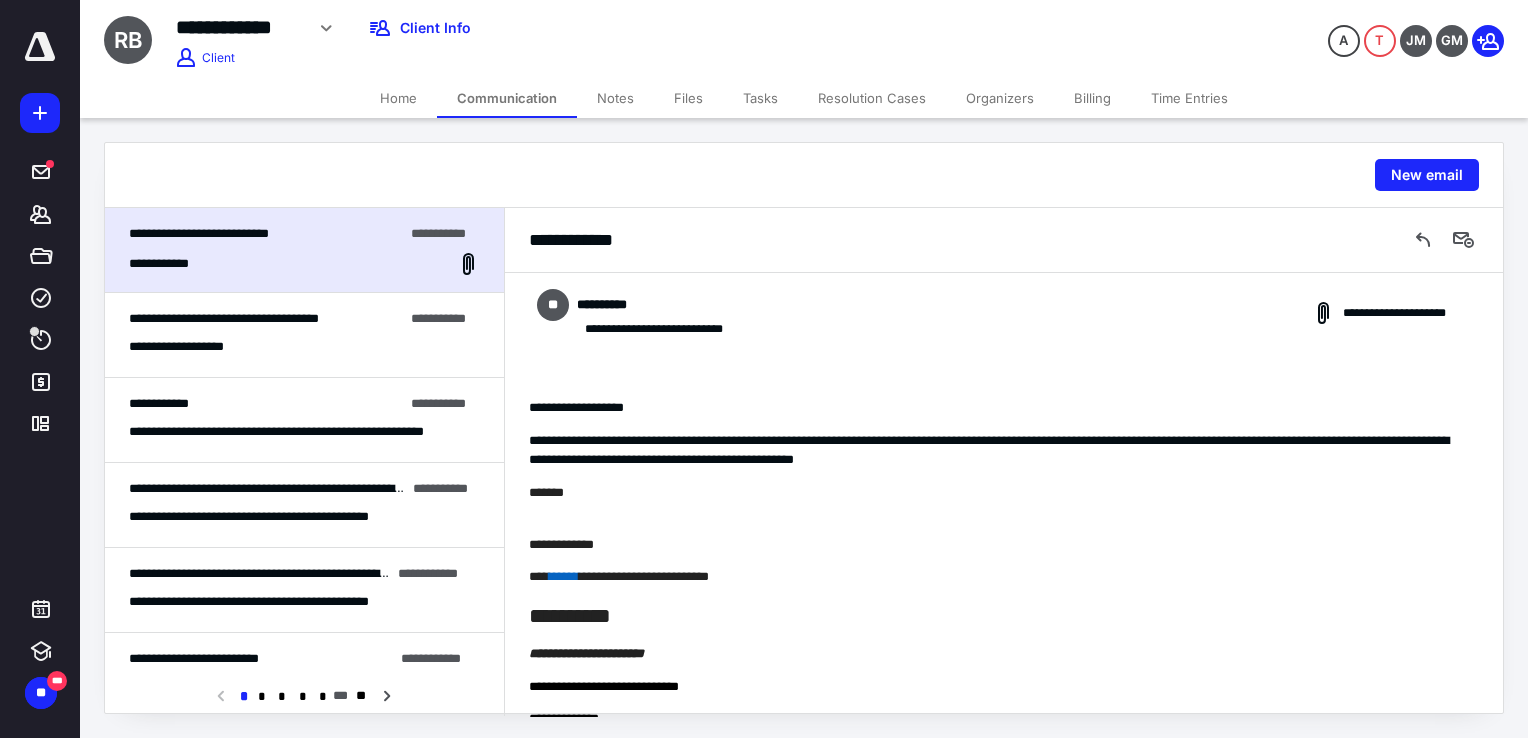 click on "**********" at bounding box center (304, 347) 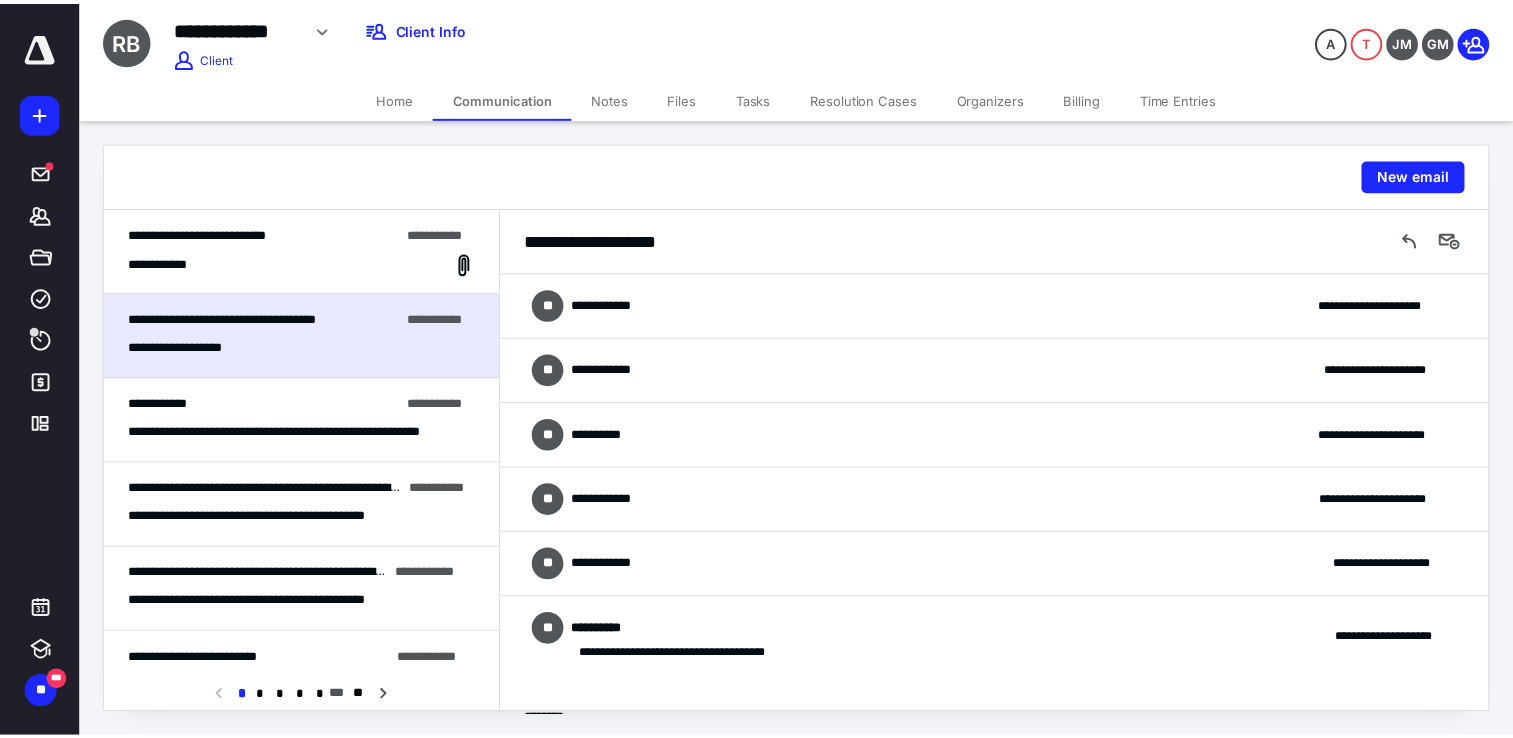 scroll, scrollTop: 122, scrollLeft: 0, axis: vertical 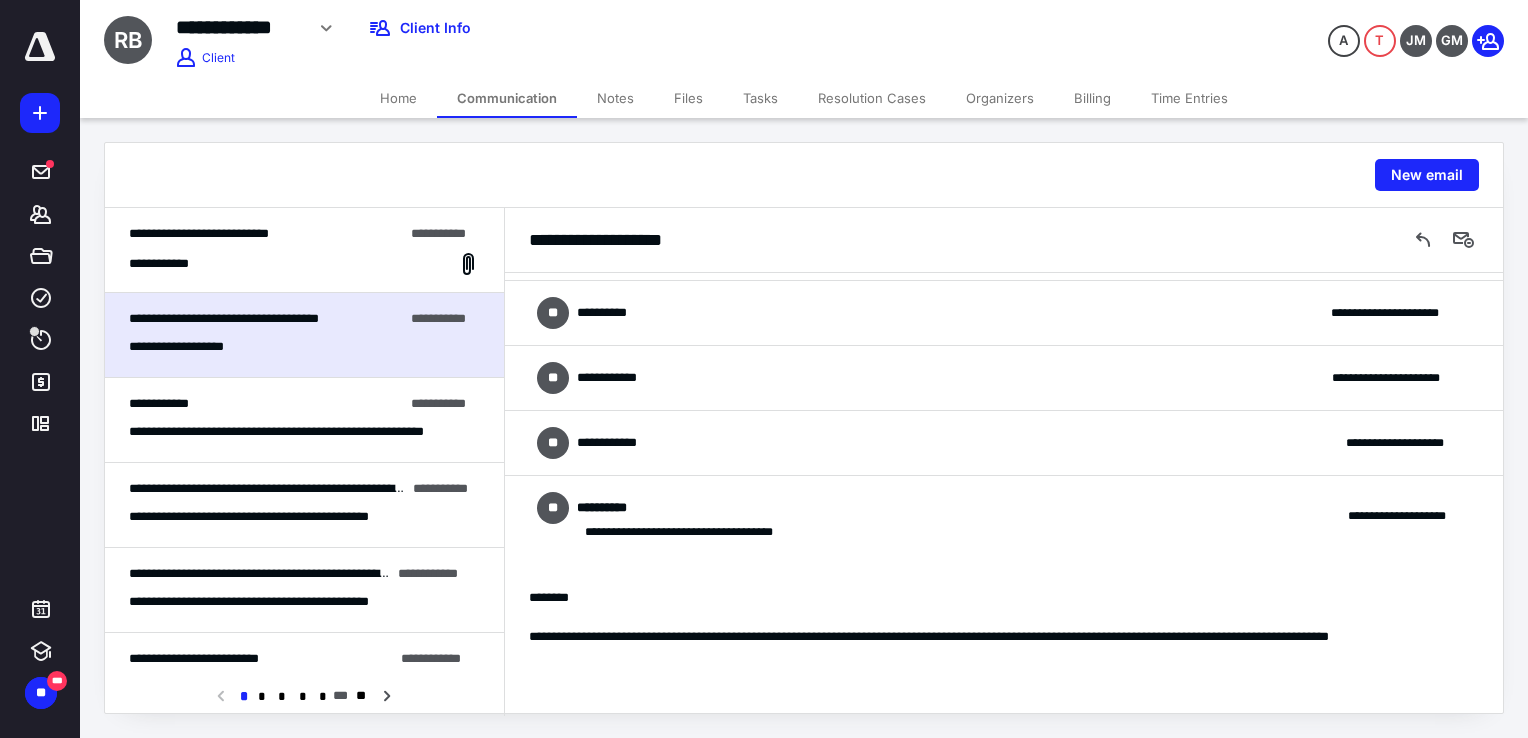click on "Home" at bounding box center (398, 98) 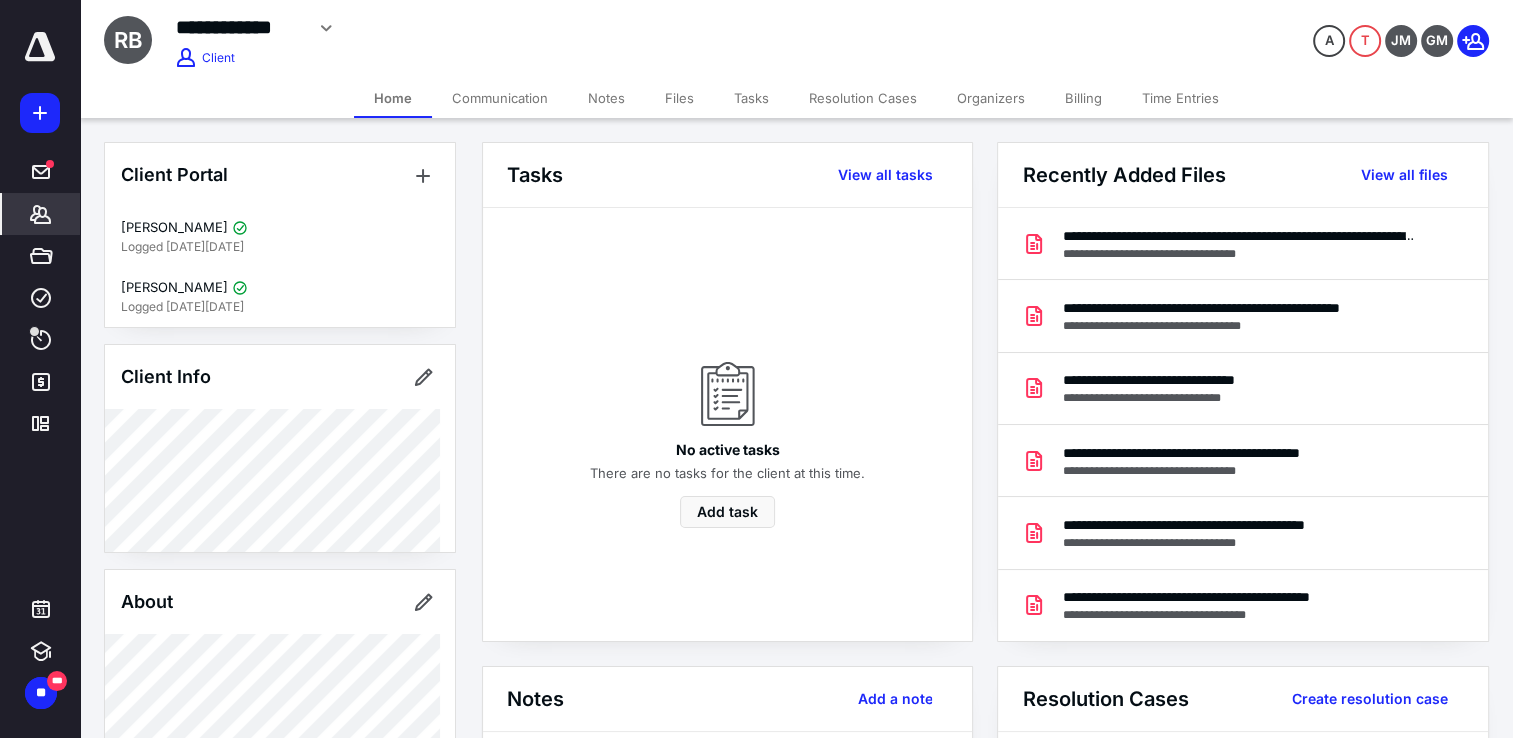 scroll, scrollTop: 439, scrollLeft: 0, axis: vertical 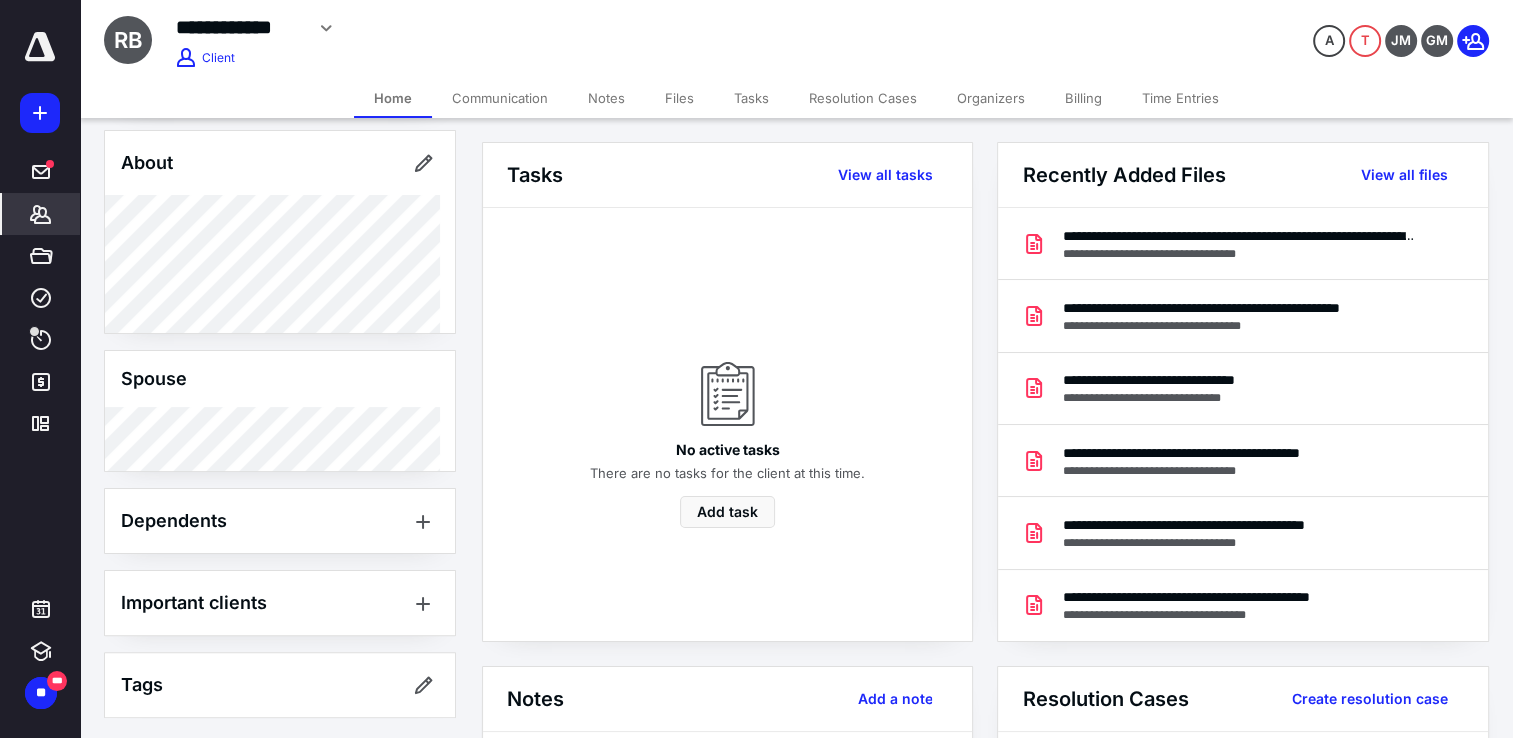 click 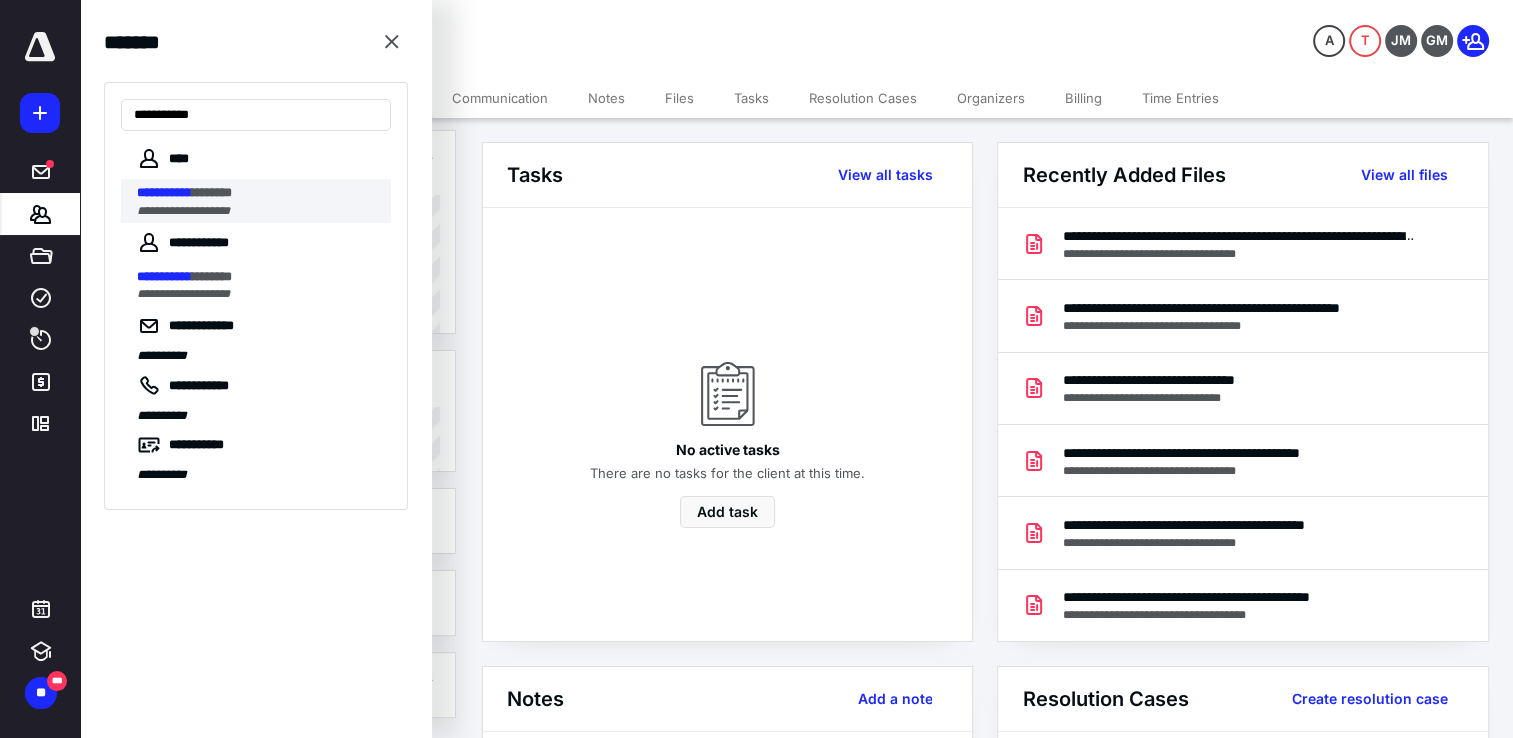 type on "**********" 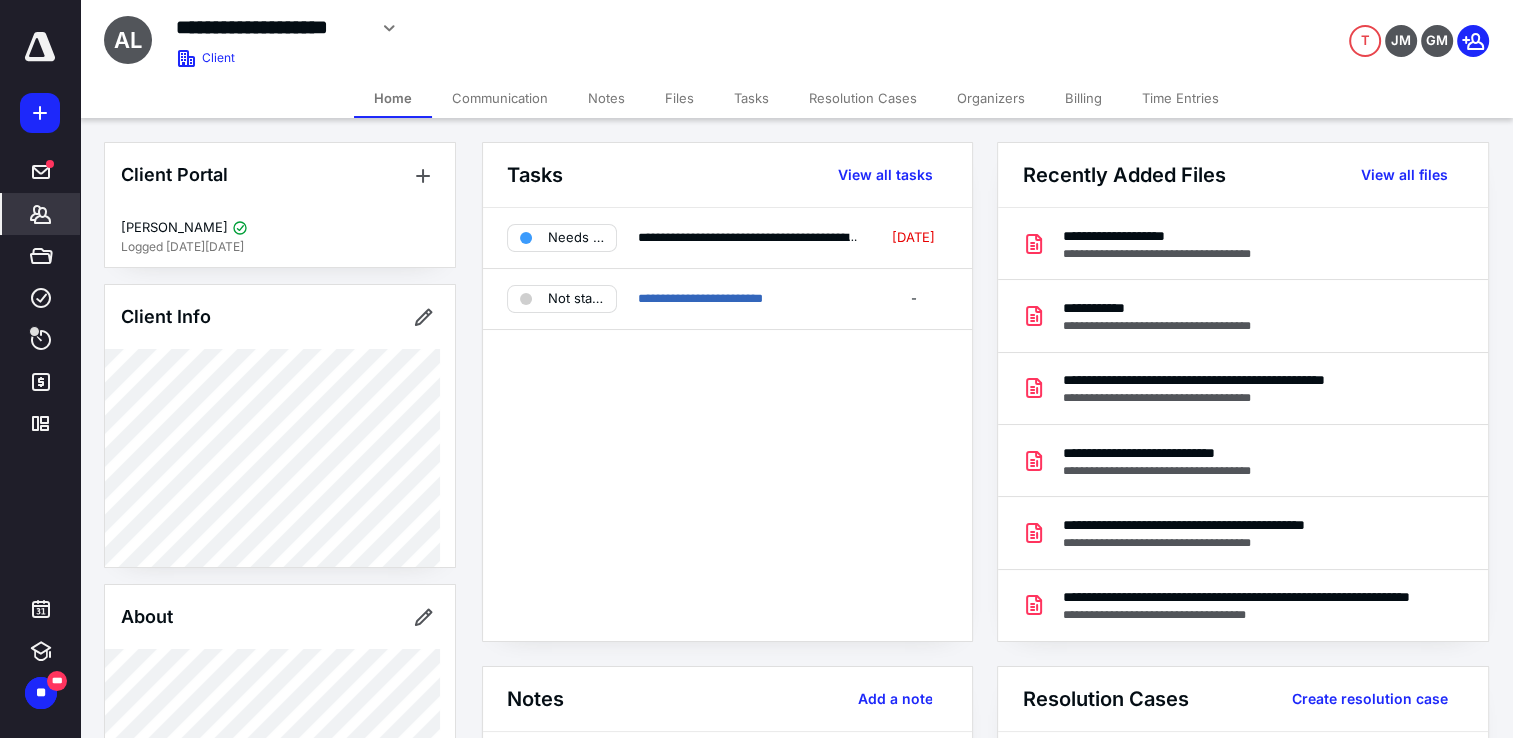 click on "Communication" at bounding box center [500, 98] 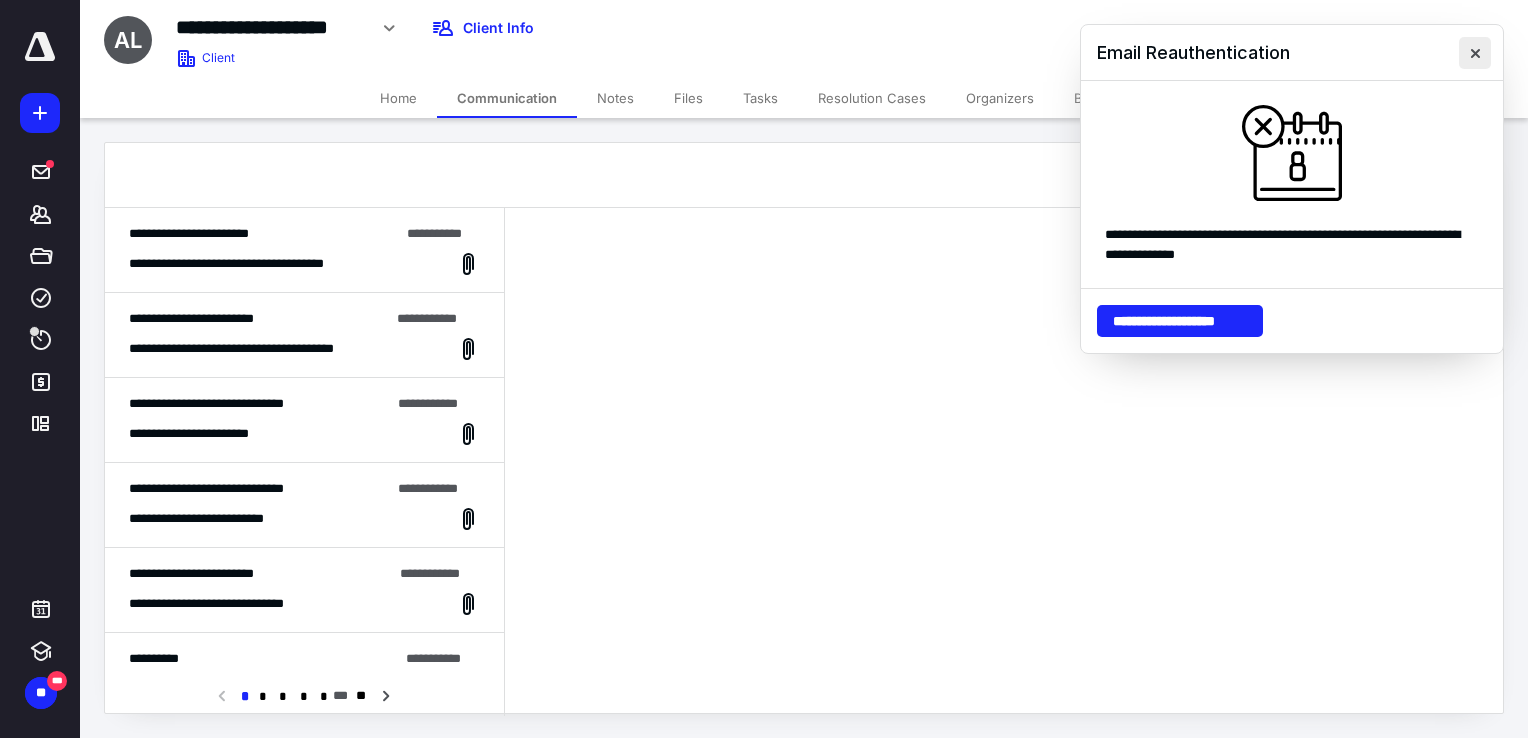 click at bounding box center (1475, 53) 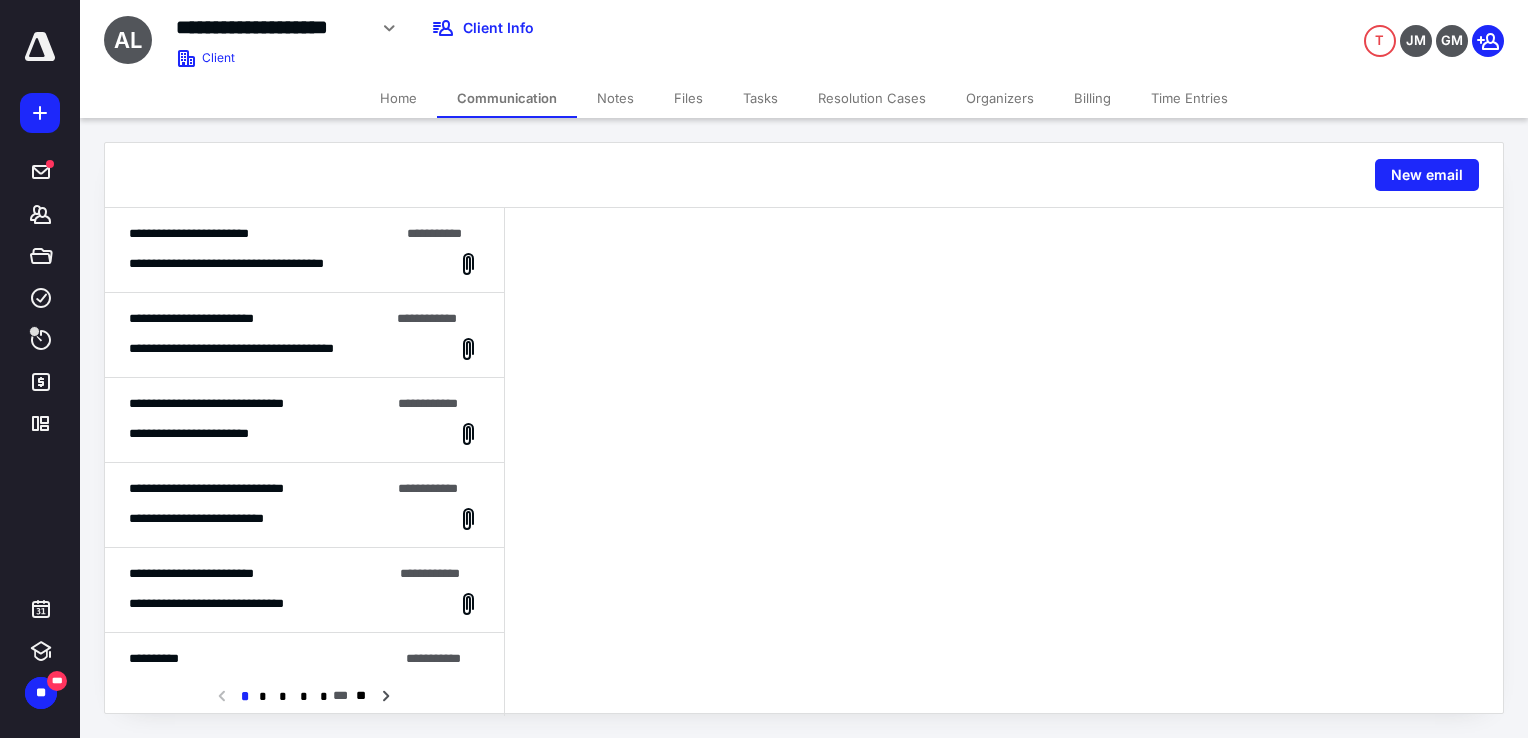 click on "**********" at bounding box center (304, 250) 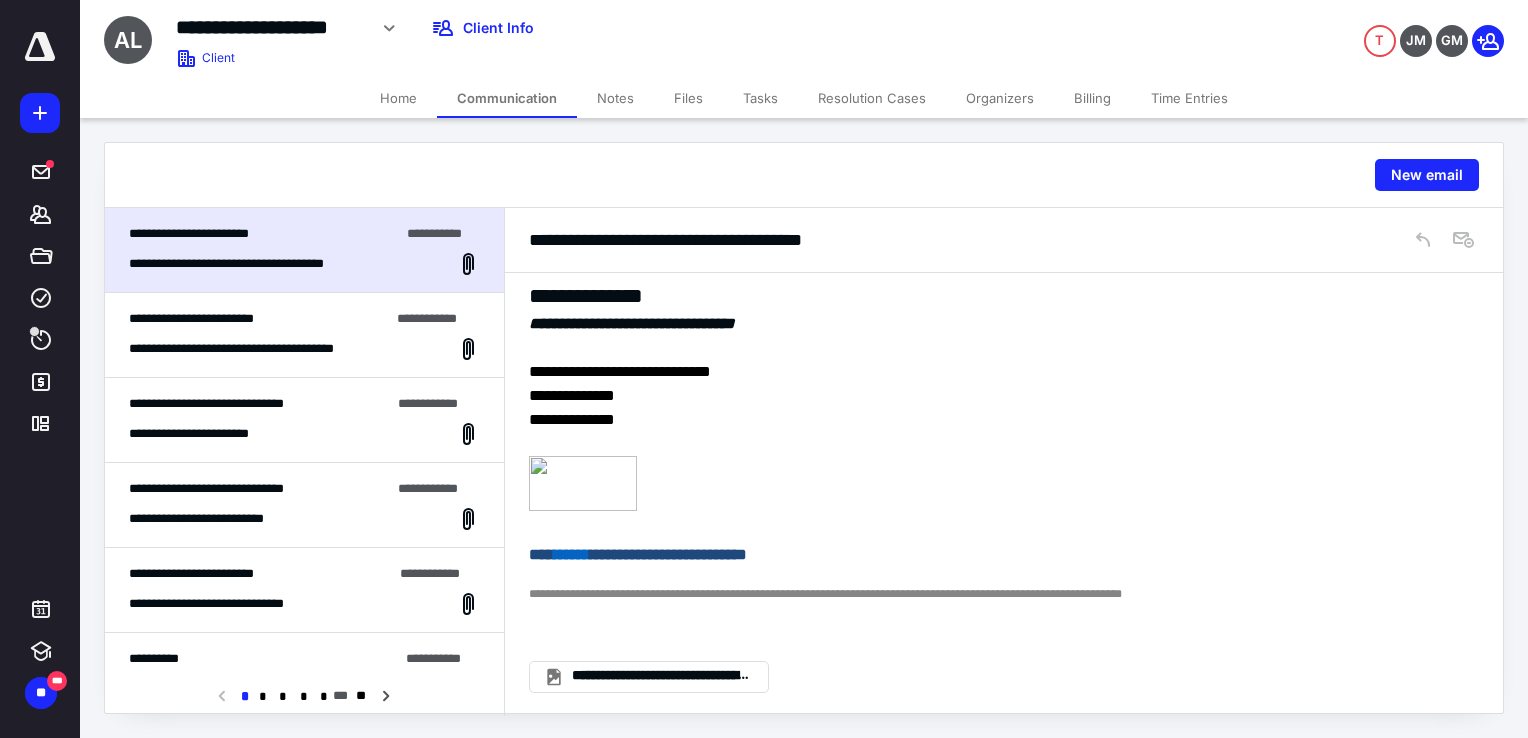 scroll, scrollTop: 0, scrollLeft: 0, axis: both 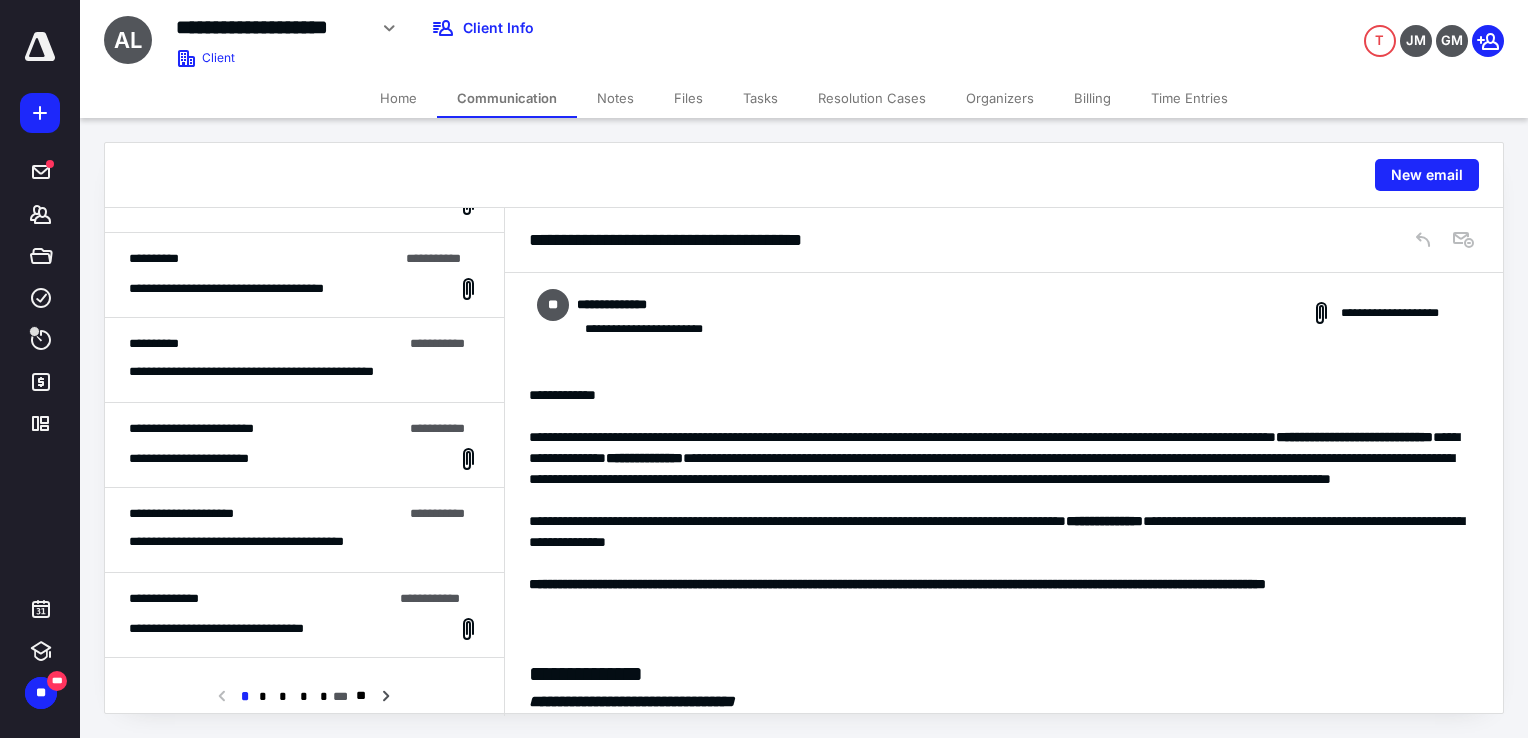 click on "**********" at bounding box center (304, 289) 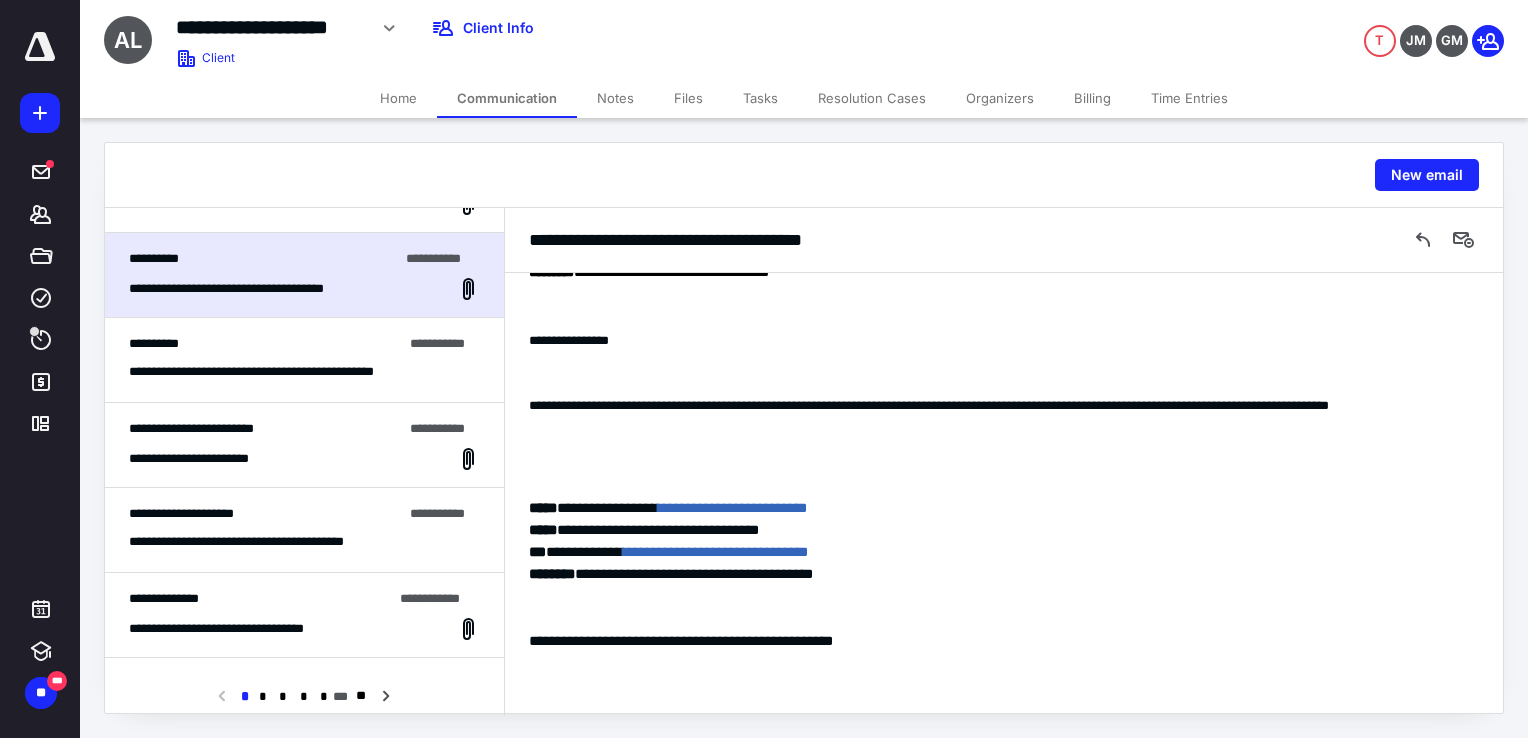 scroll, scrollTop: 0, scrollLeft: 0, axis: both 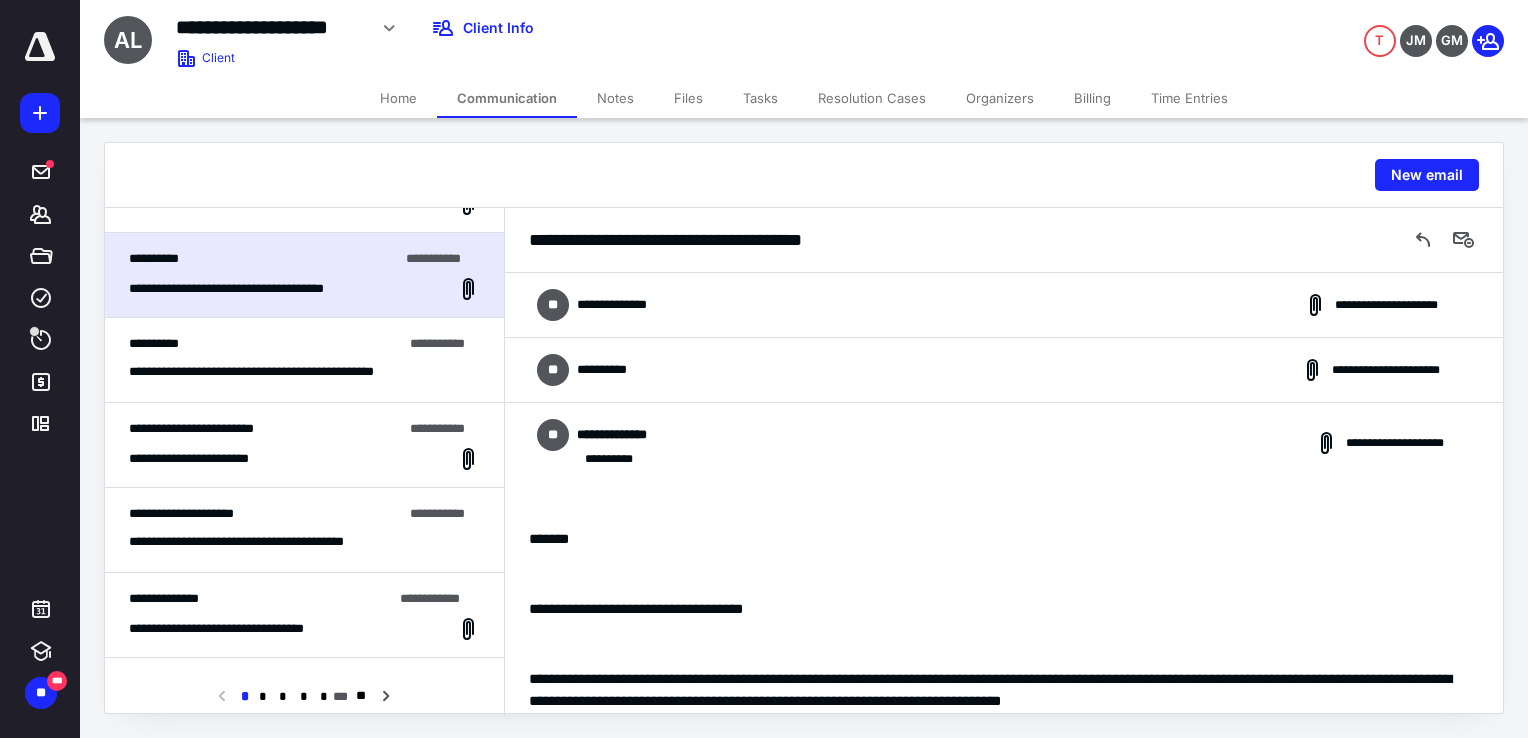 click on "**********" at bounding box center (1004, 370) 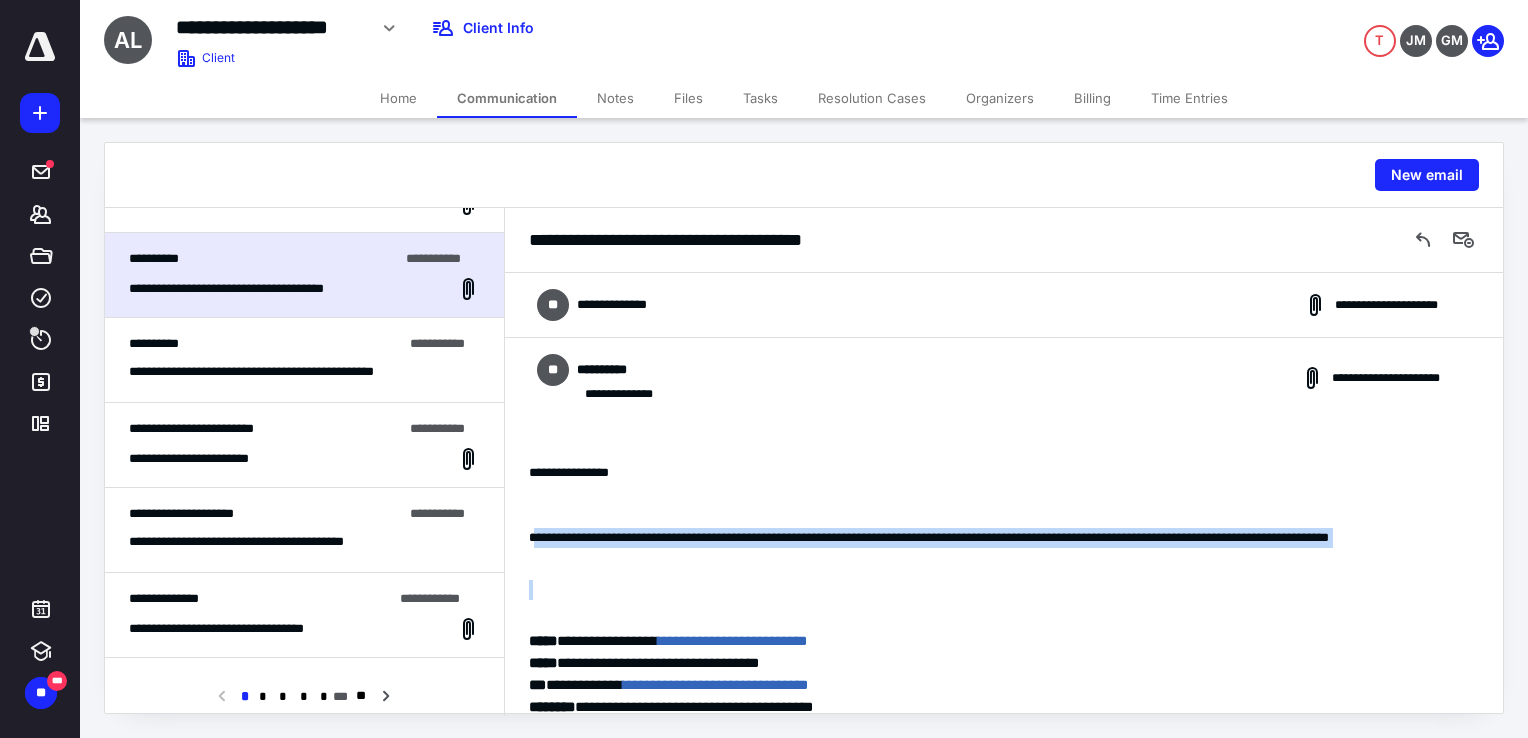 drag, startPoint x: 618, startPoint y: 567, endPoint x: 540, endPoint y: 535, distance: 84.30895 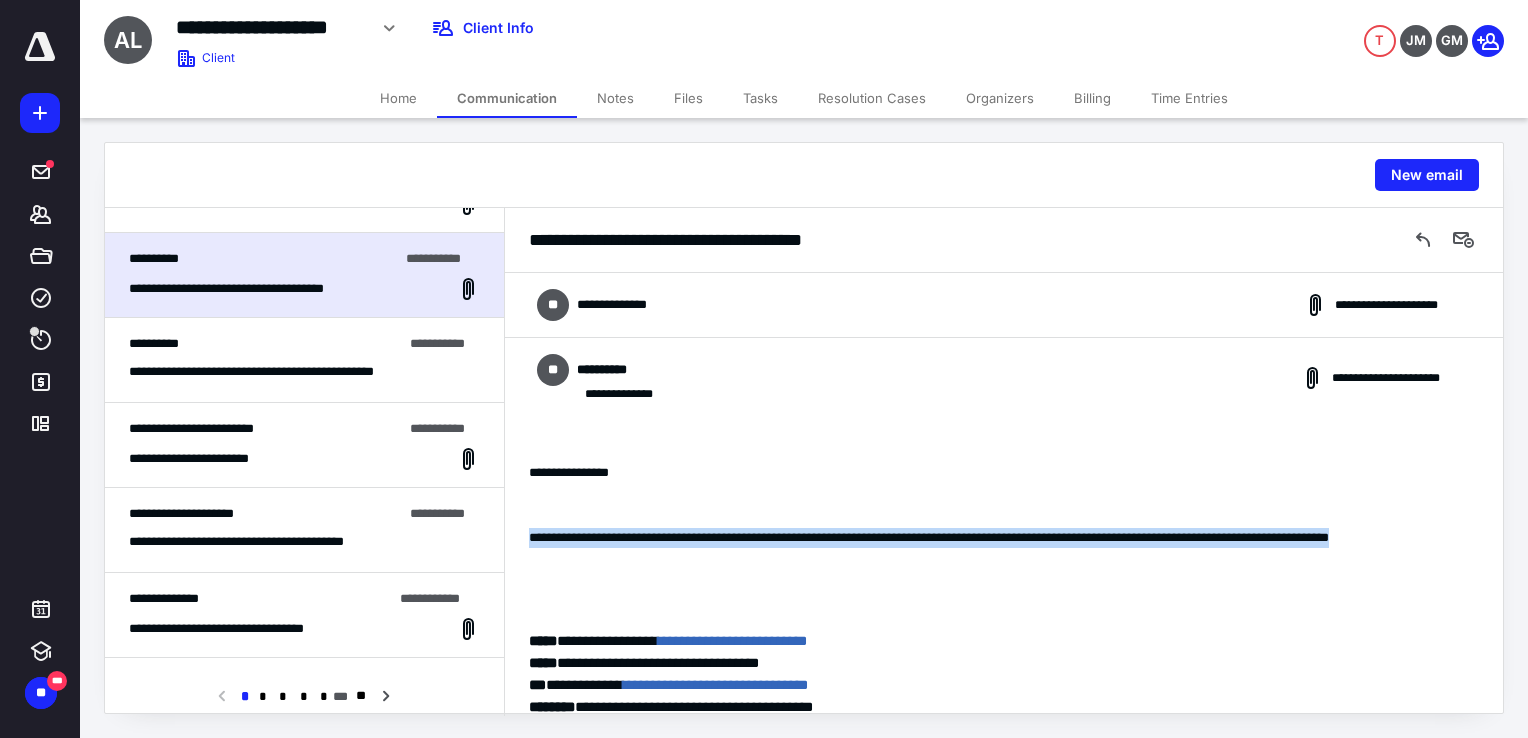drag, startPoint x: 532, startPoint y: 538, endPoint x: 612, endPoint y: 566, distance: 84.758484 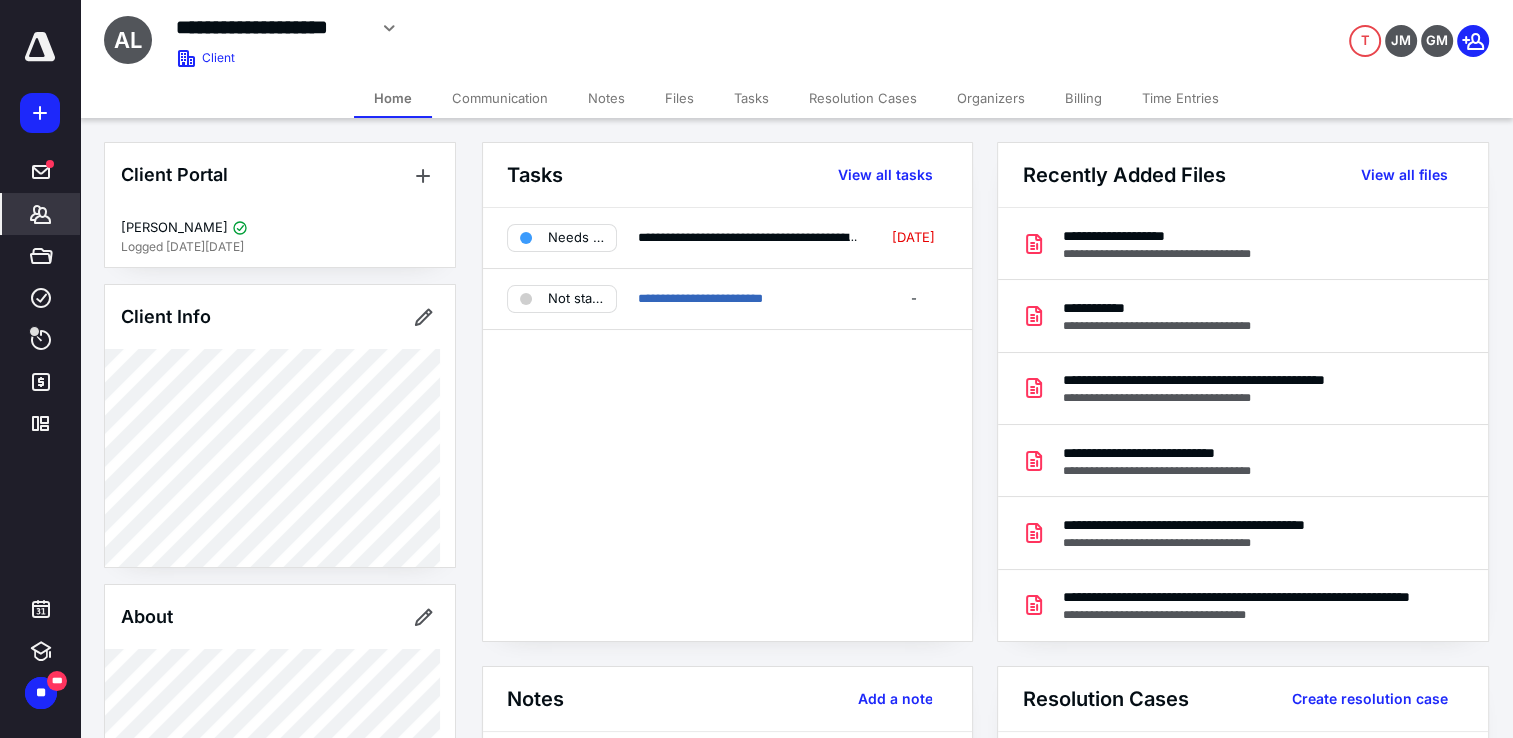 click 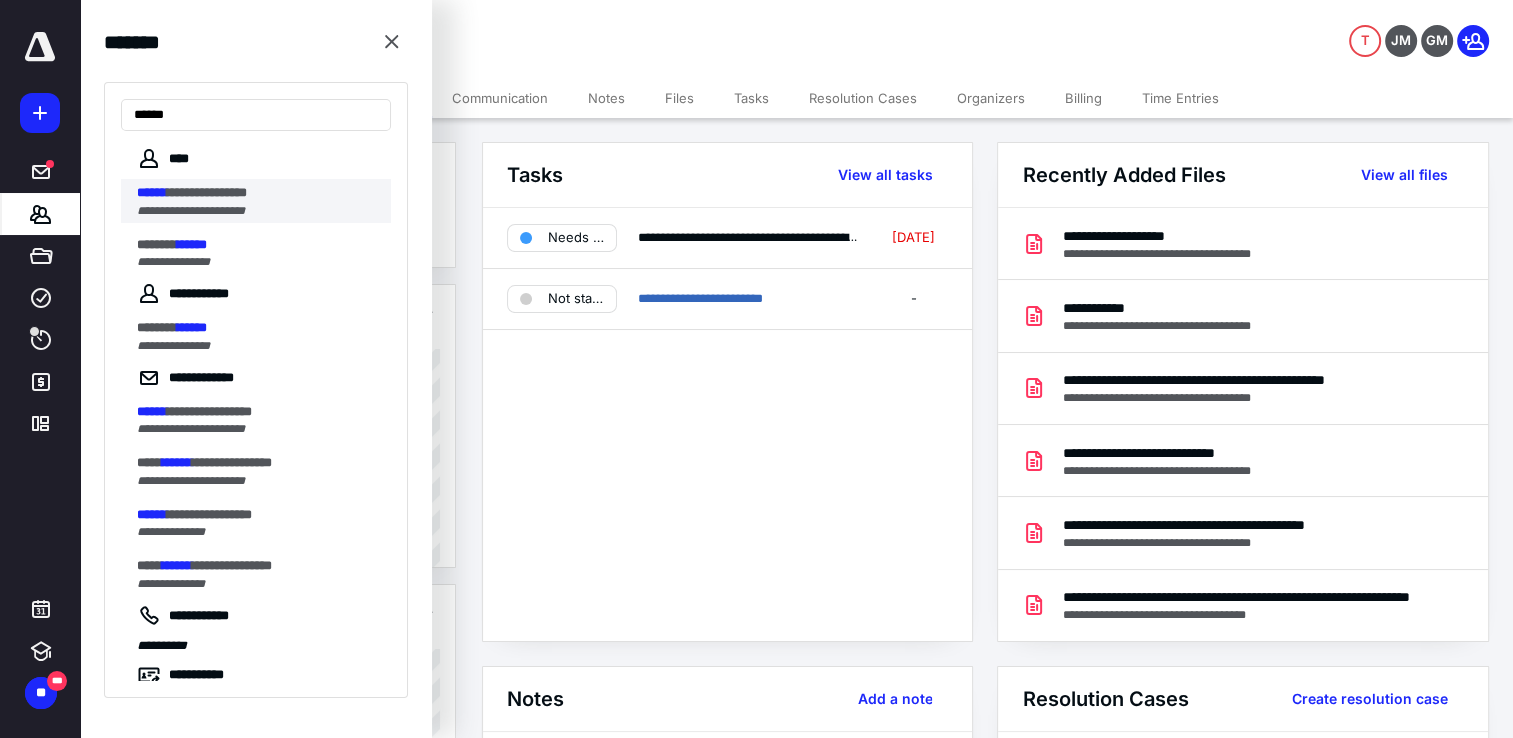 type on "******" 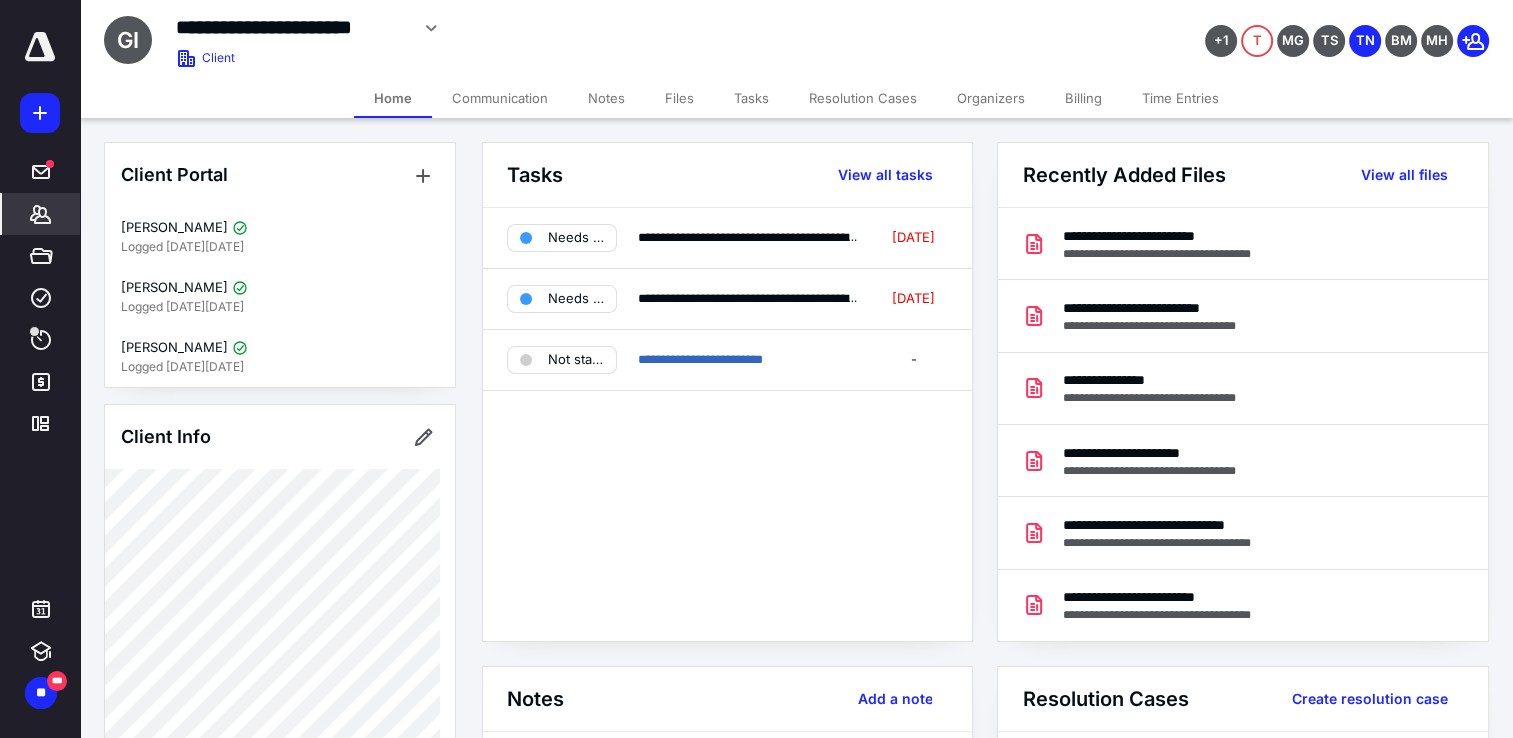 click on "Communication" at bounding box center [500, 98] 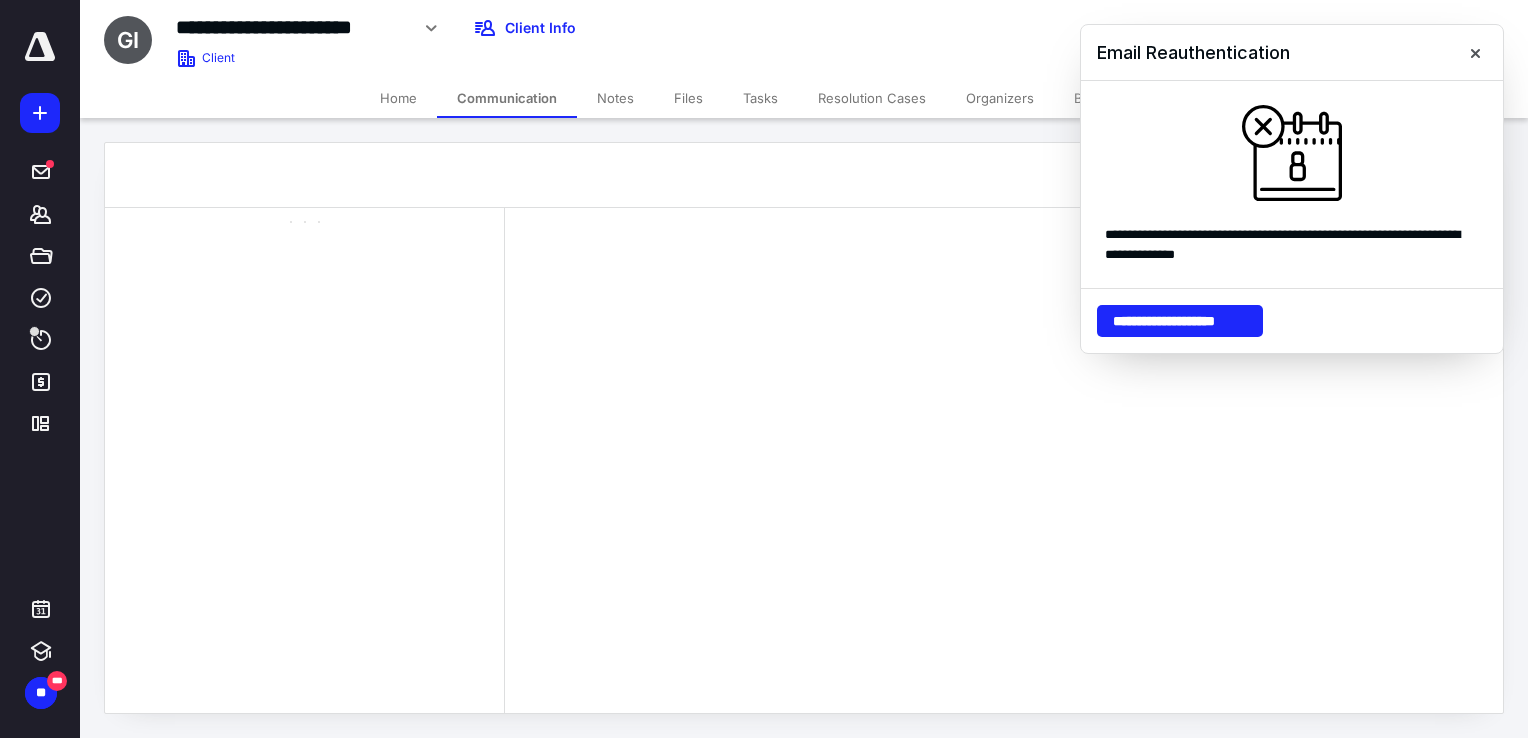 click on "Home" at bounding box center [398, 98] 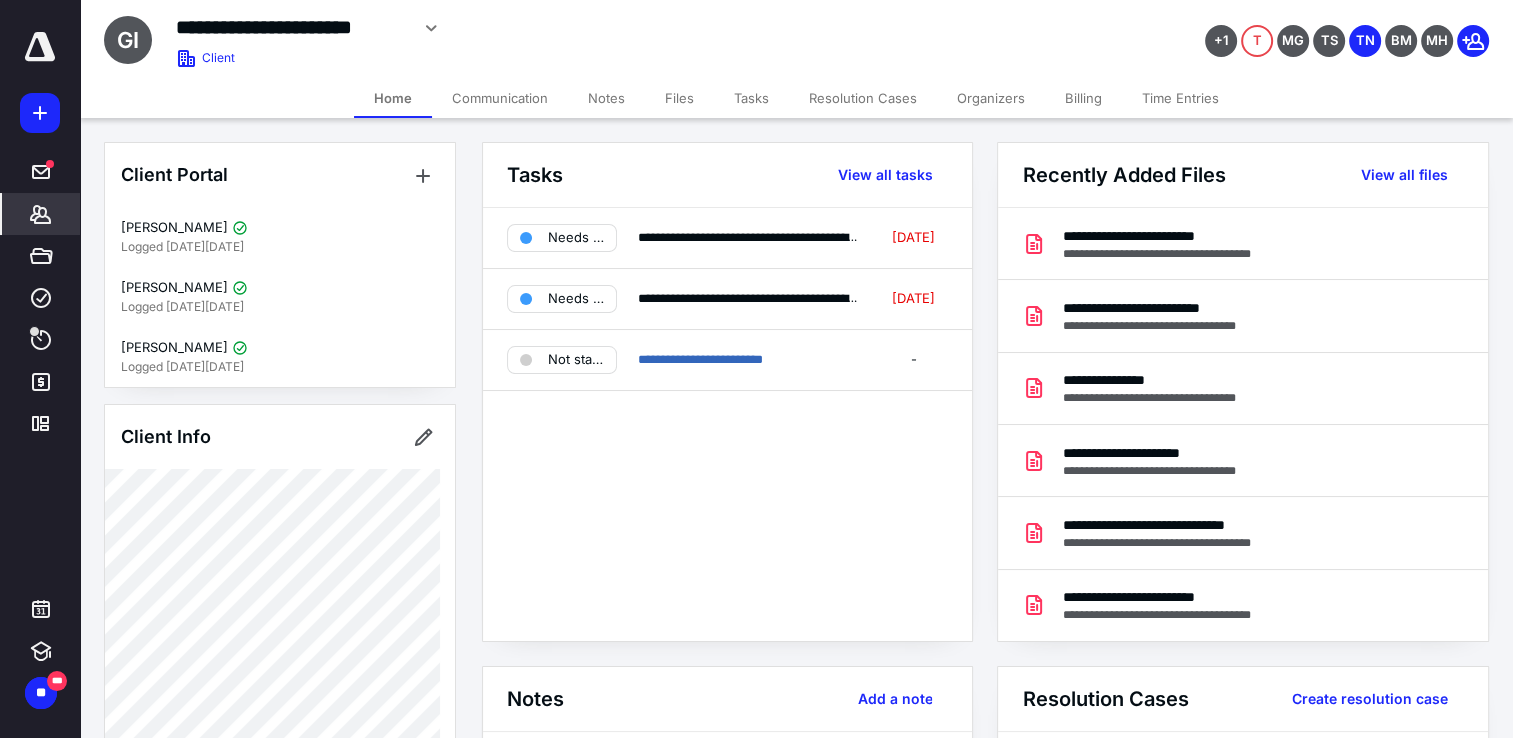 click on "Communication" at bounding box center [500, 98] 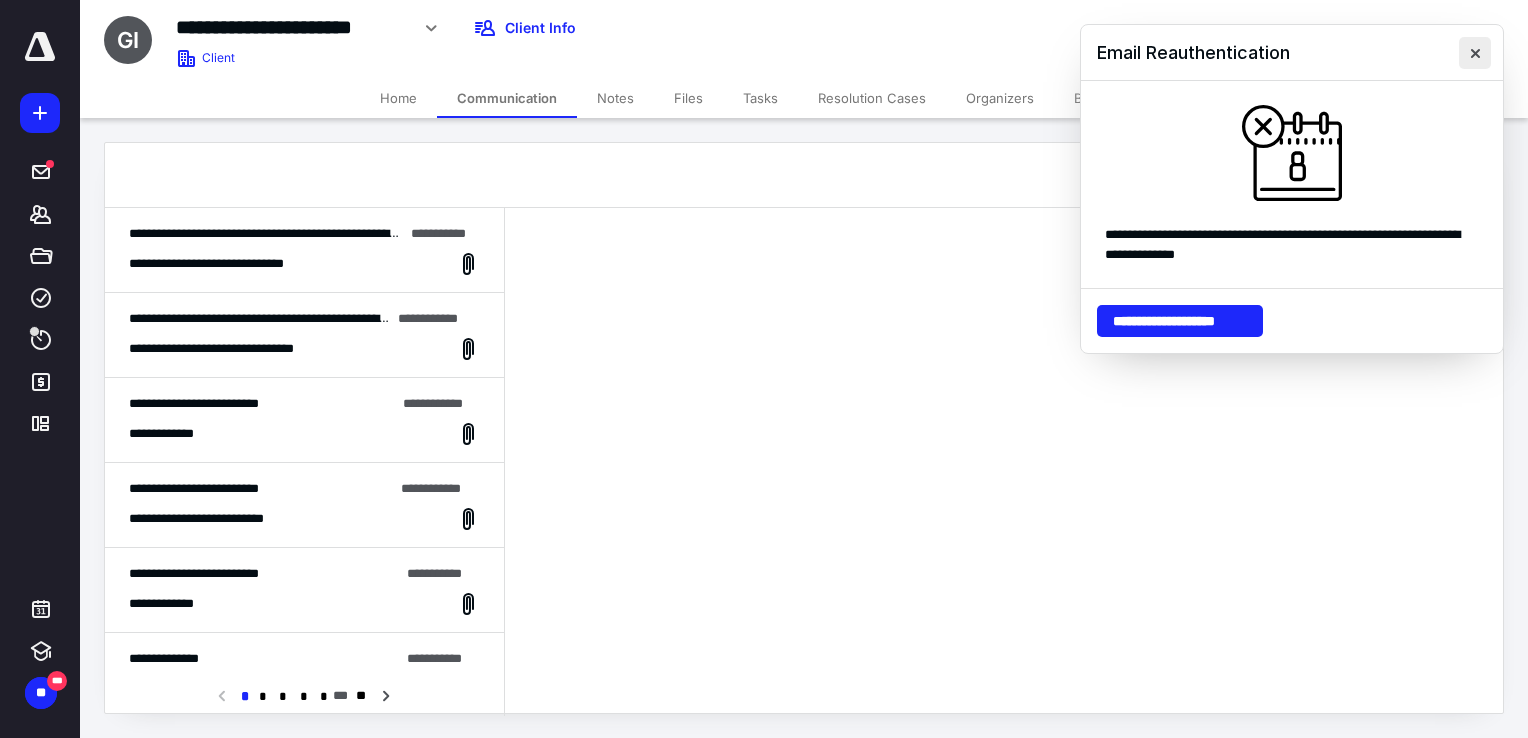 click at bounding box center (1475, 53) 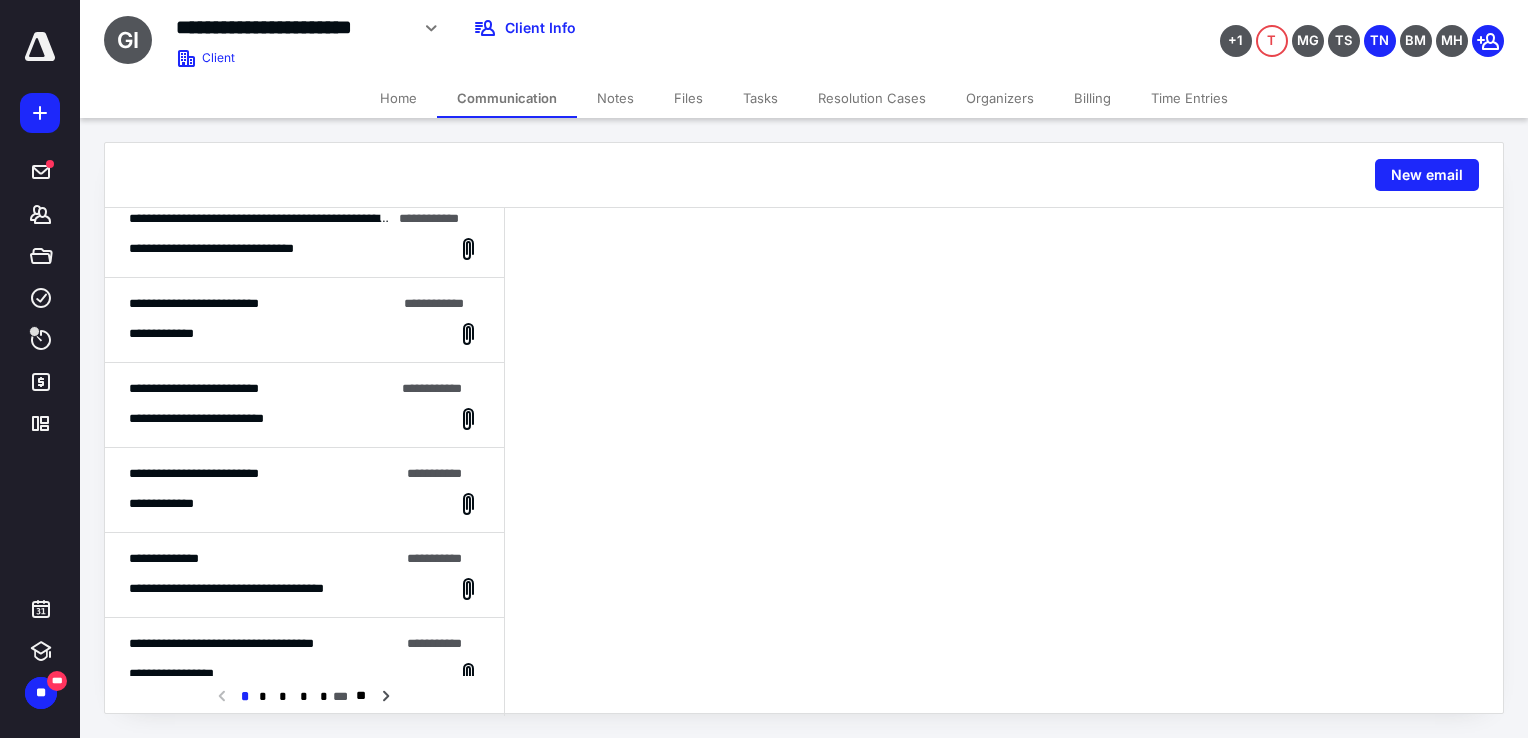 scroll, scrollTop: 300, scrollLeft: 0, axis: vertical 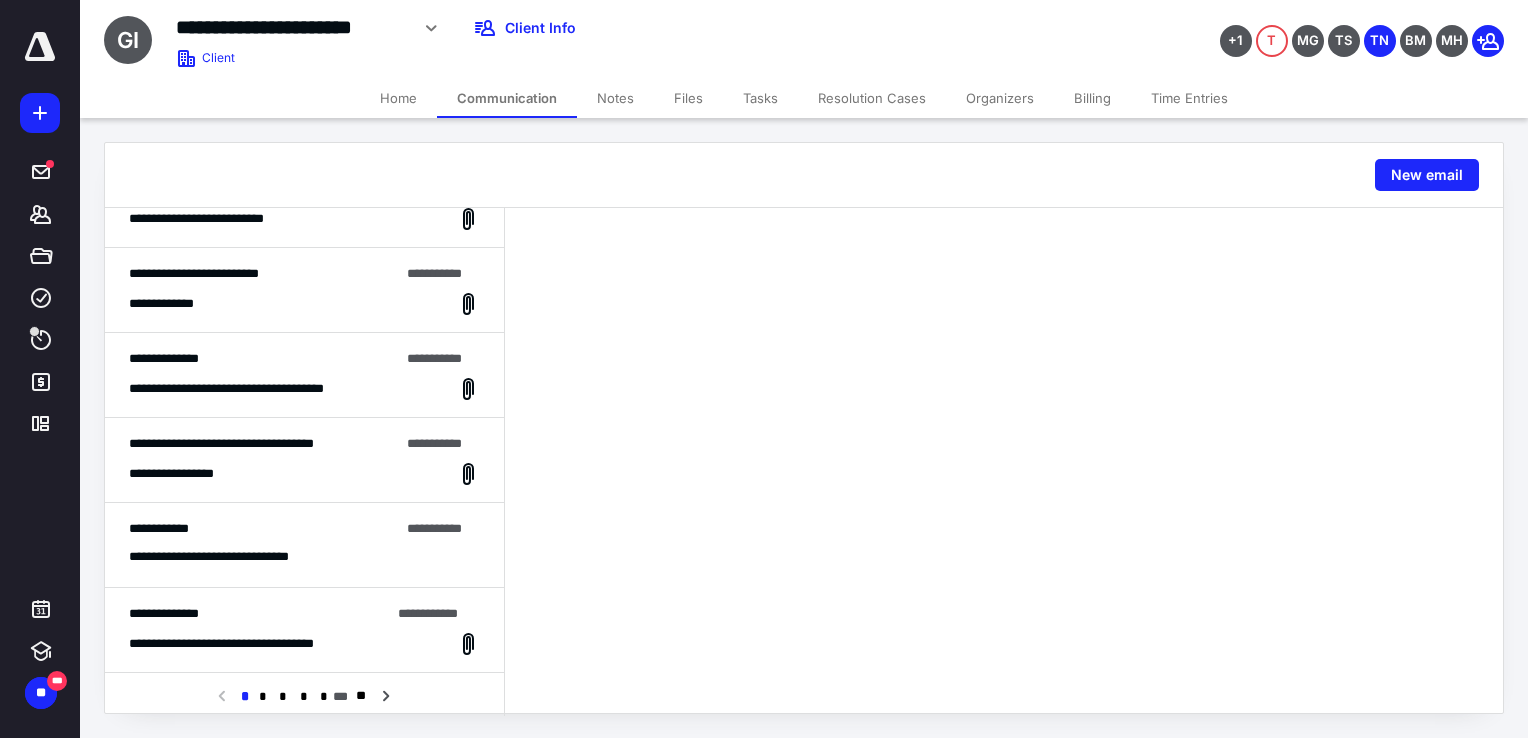 click on "**********" at bounding box center [234, 557] 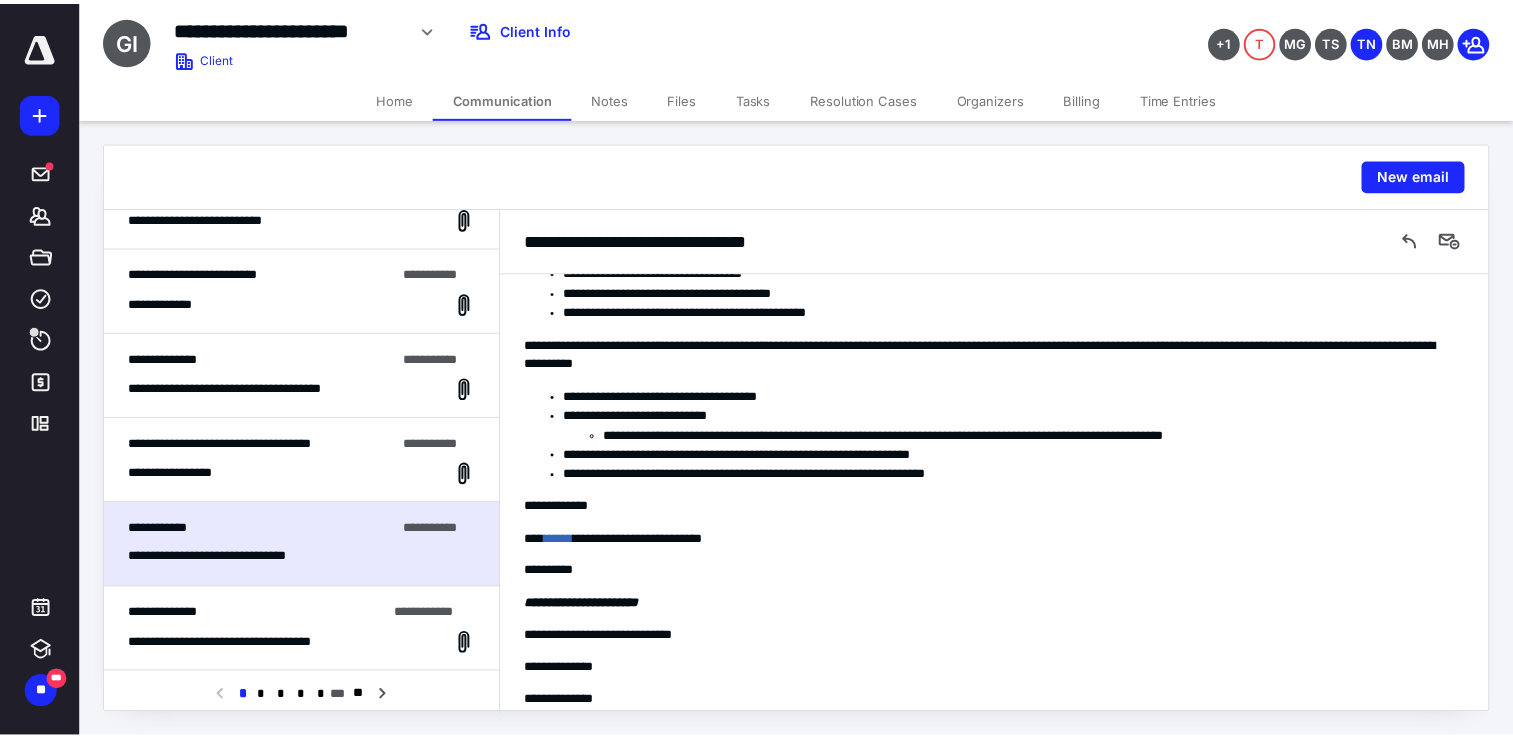 scroll, scrollTop: 100, scrollLeft: 0, axis: vertical 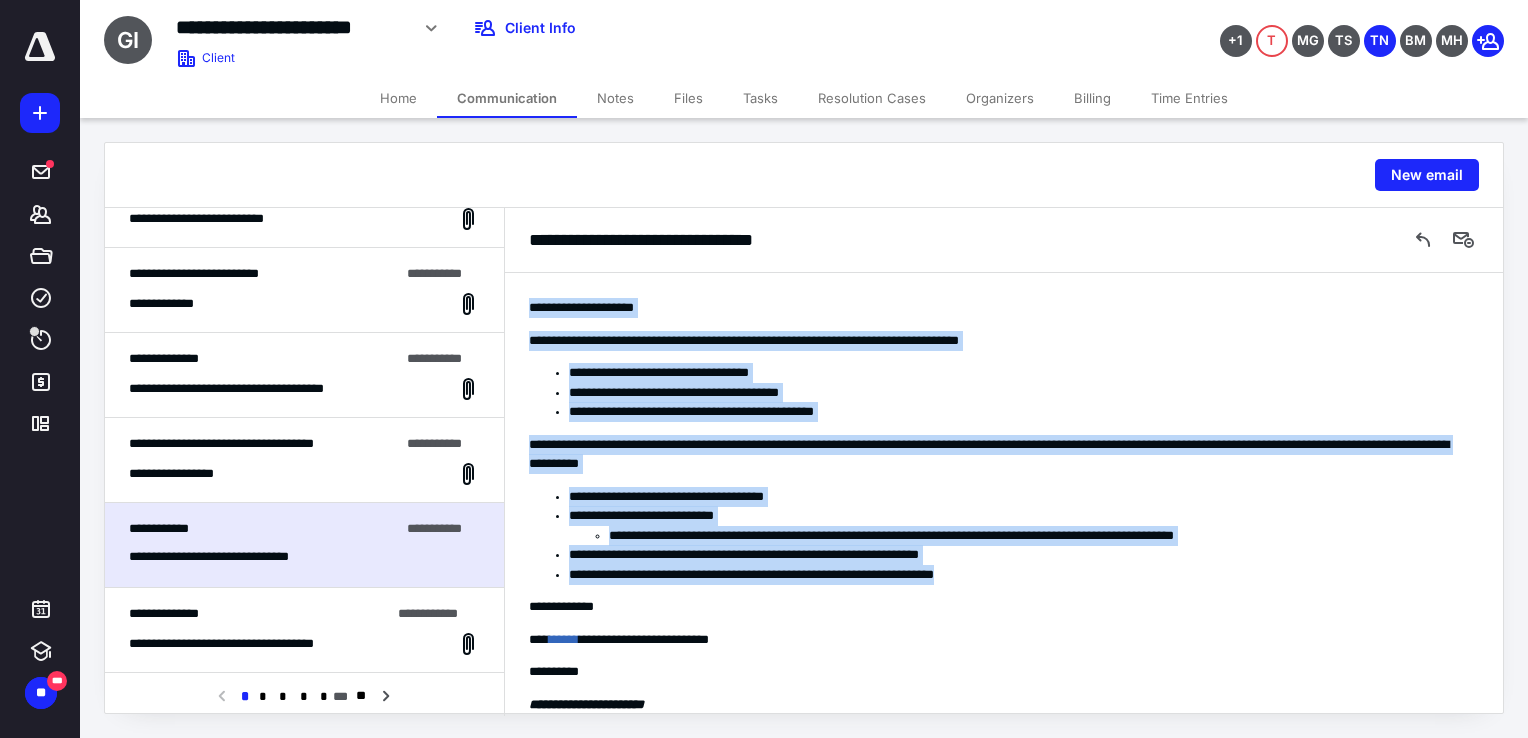 drag, startPoint x: 1064, startPoint y: 566, endPoint x: 522, endPoint y: 297, distance: 605.08264 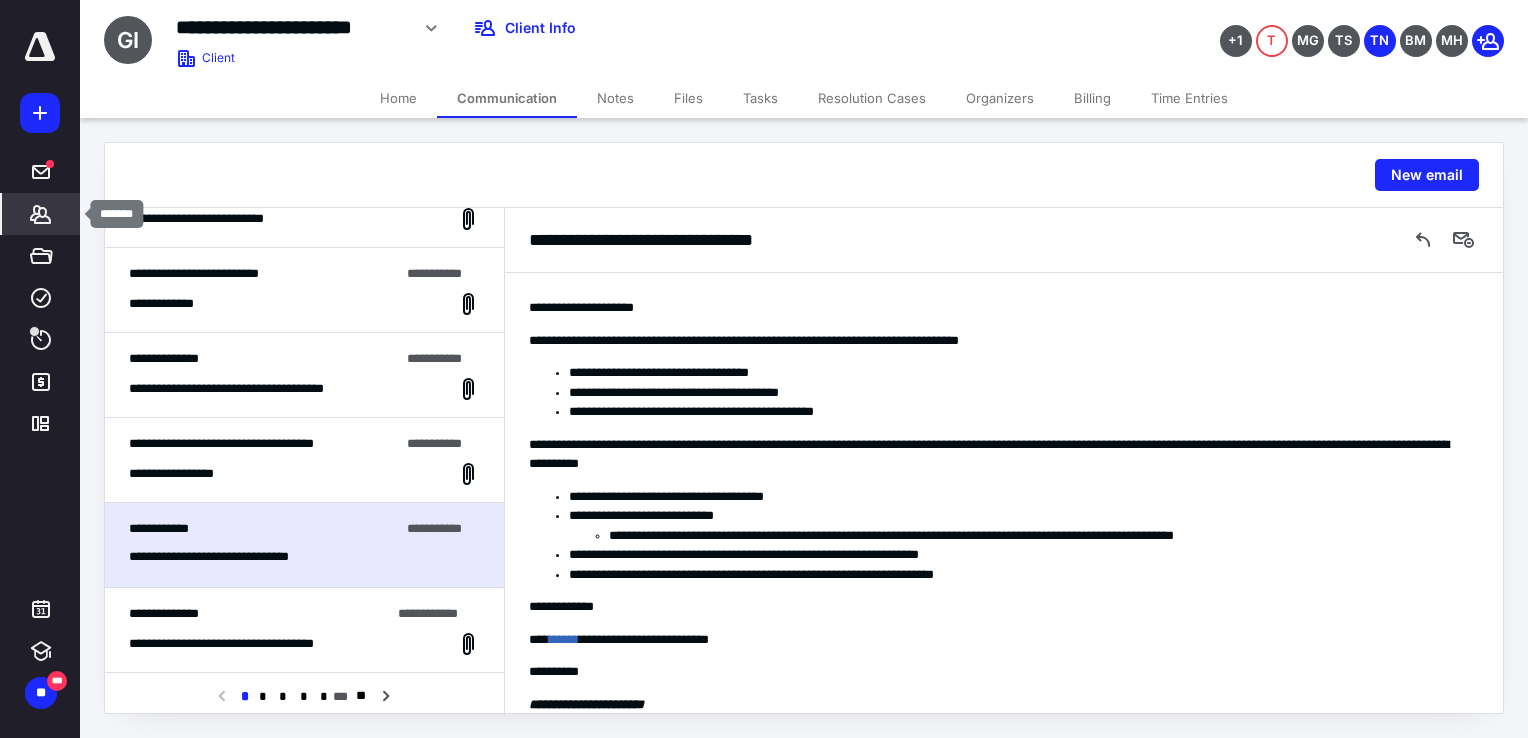 click 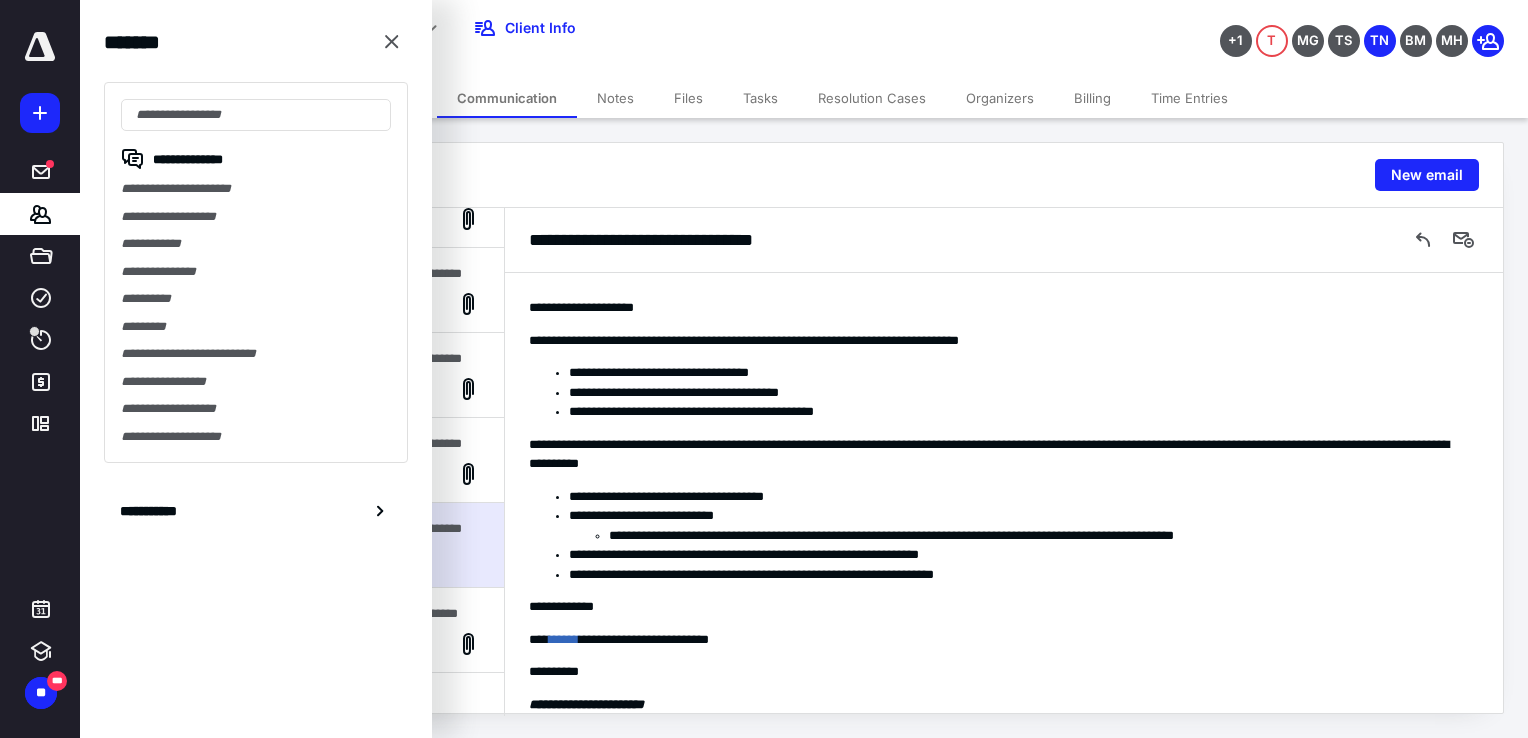 click on "**********" at bounding box center (568, 35) 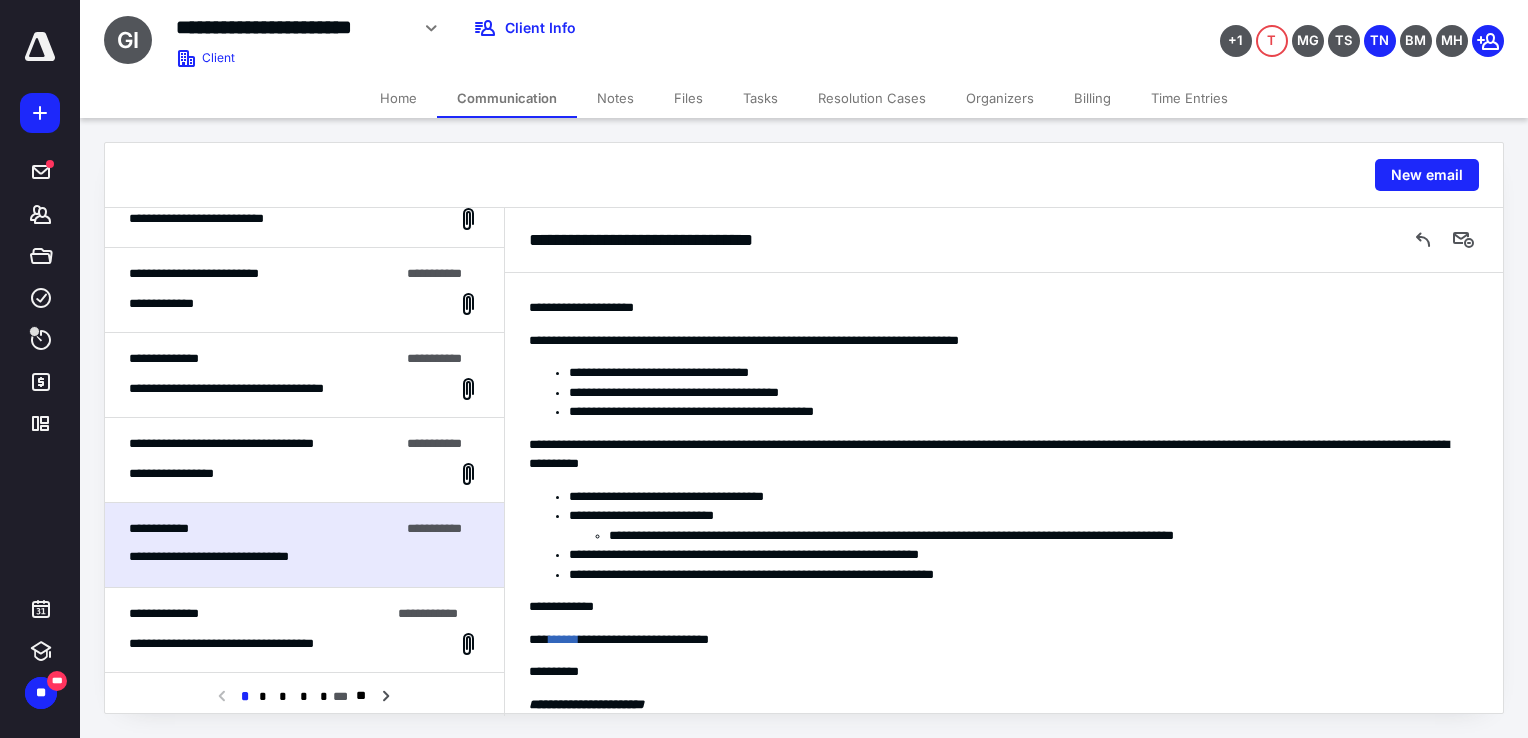click on "Home" at bounding box center [398, 98] 